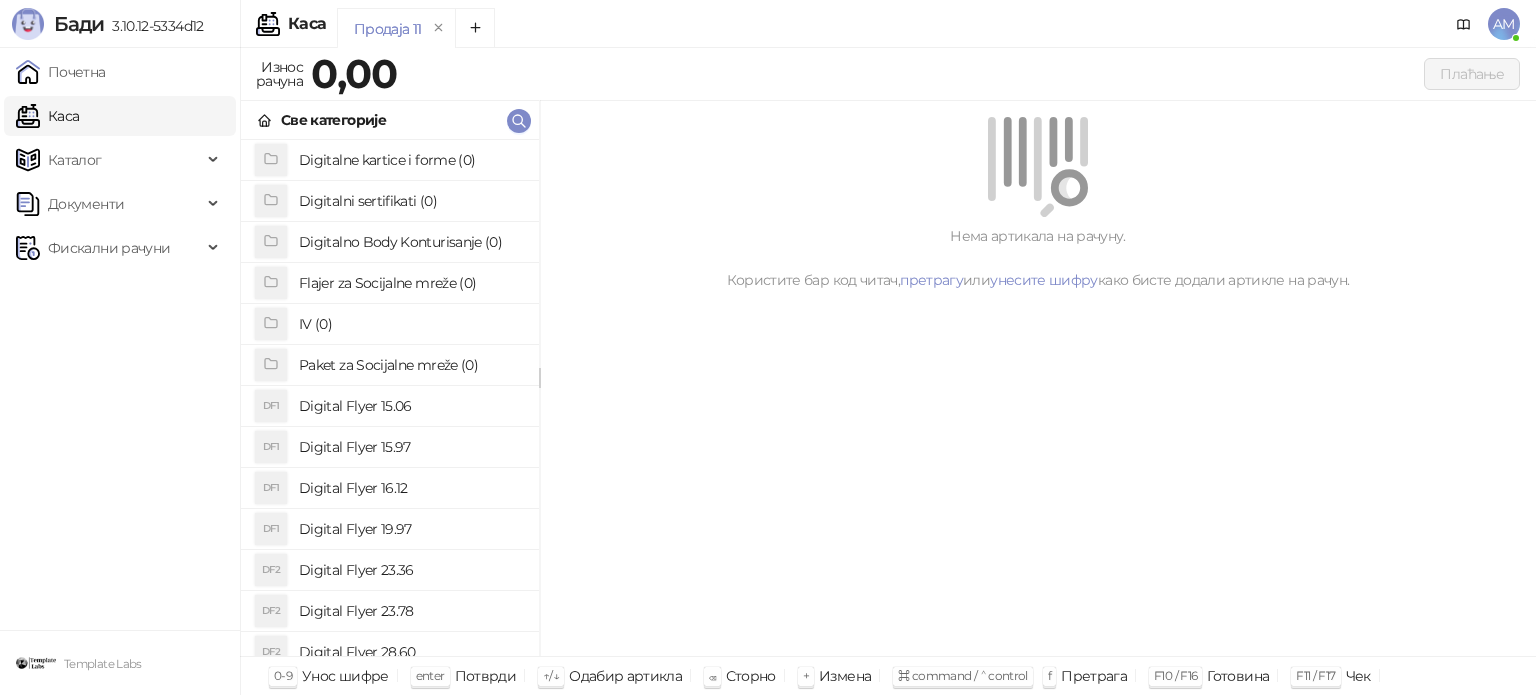 scroll, scrollTop: 0, scrollLeft: 0, axis: both 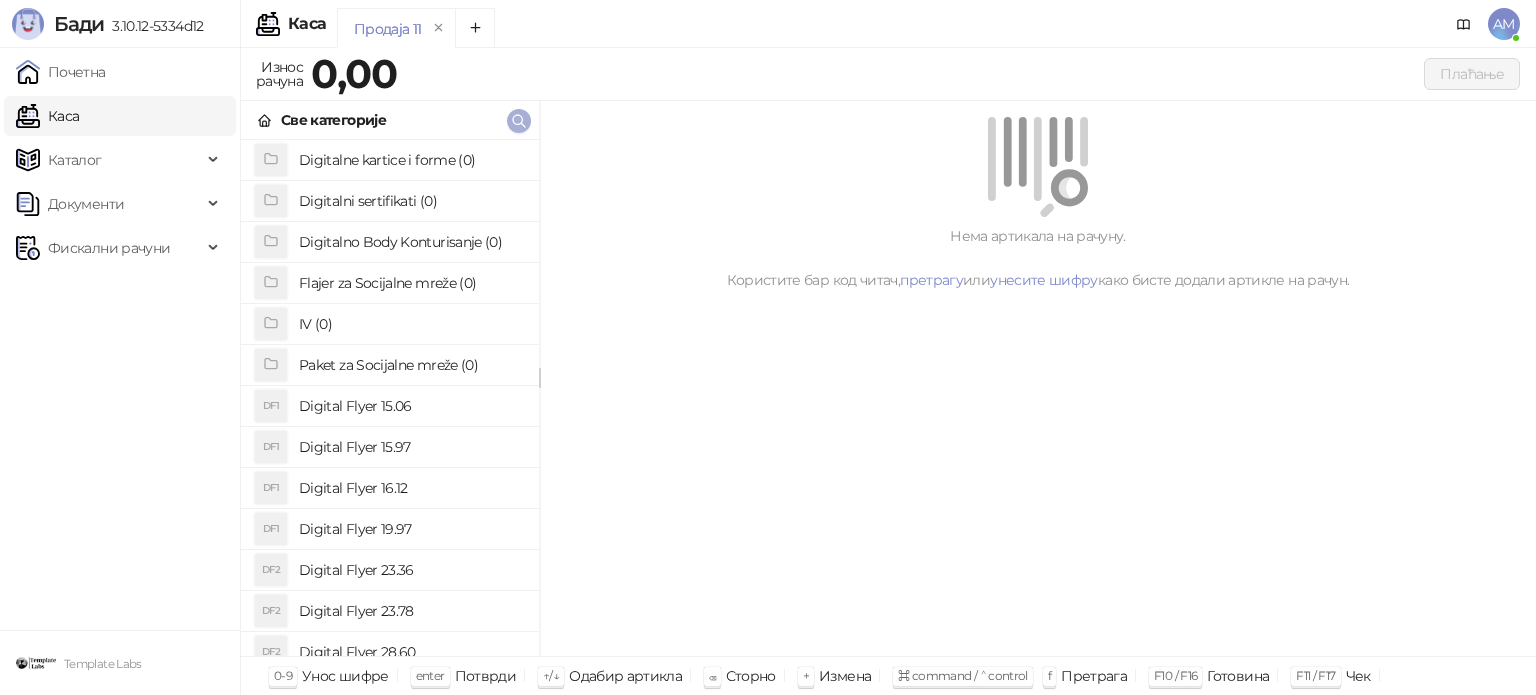 click 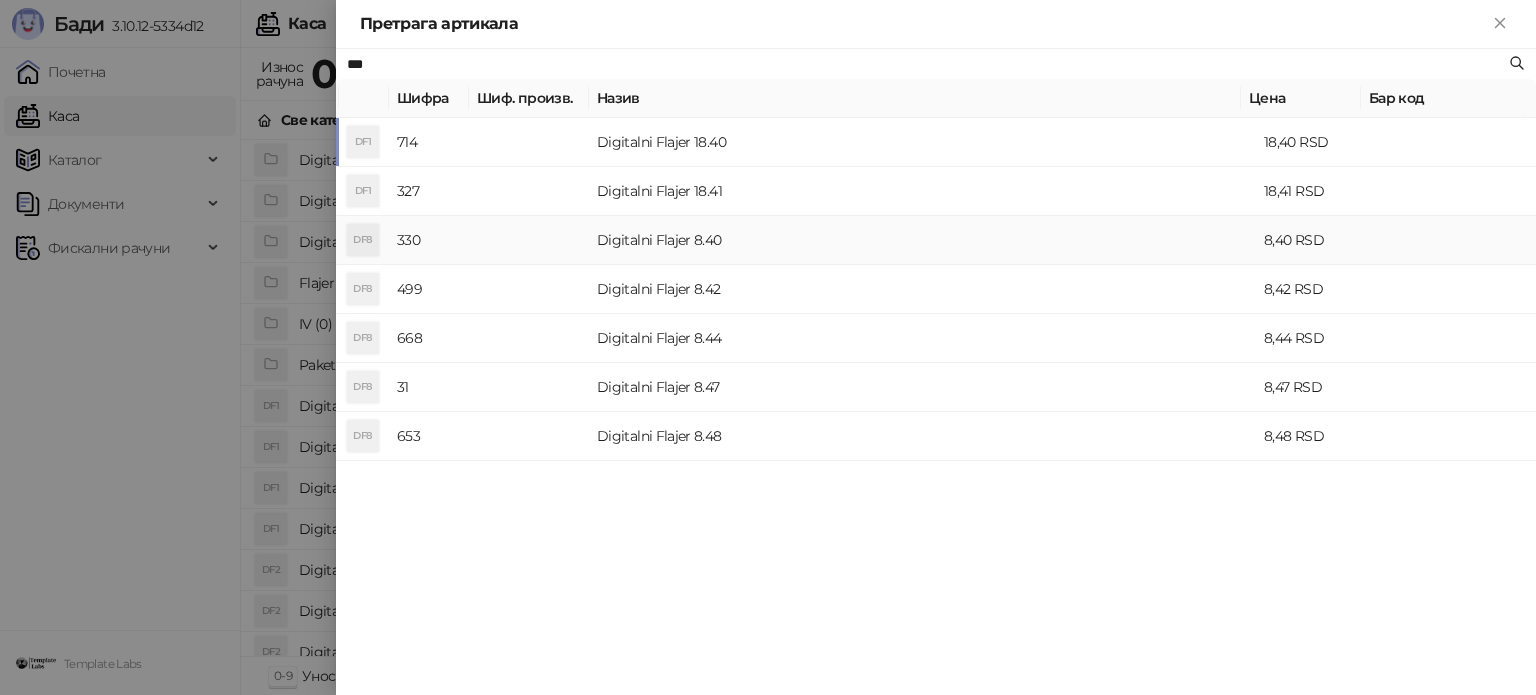 type on "***" 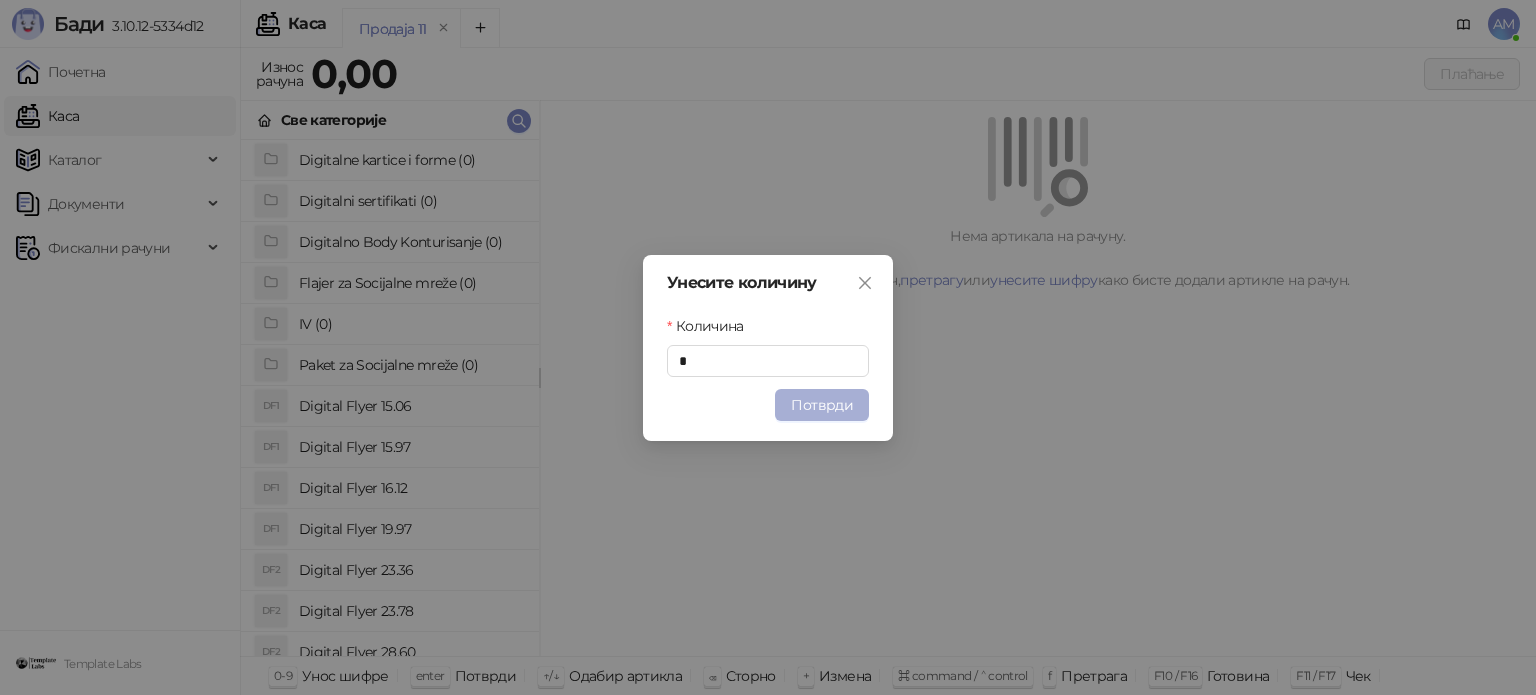 click on "Потврди" at bounding box center (822, 405) 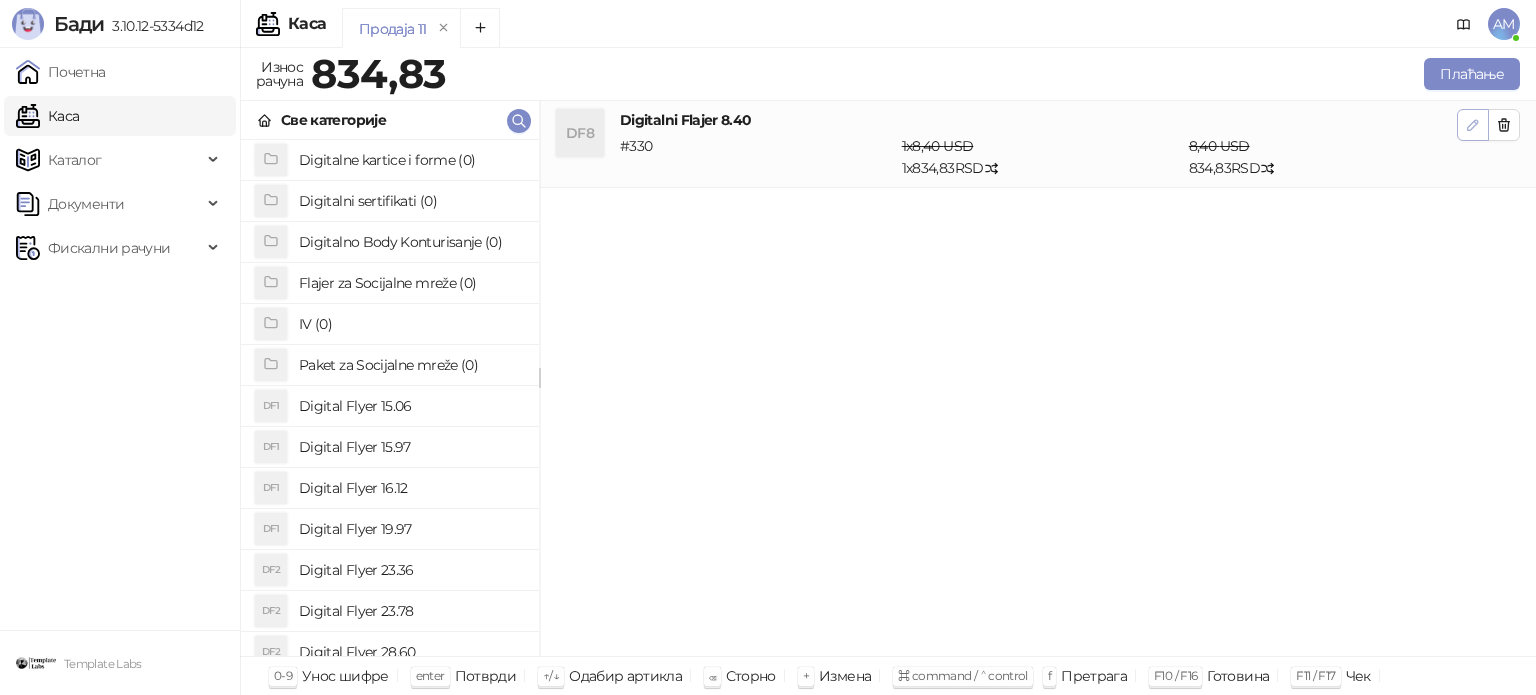 click at bounding box center (1473, 124) 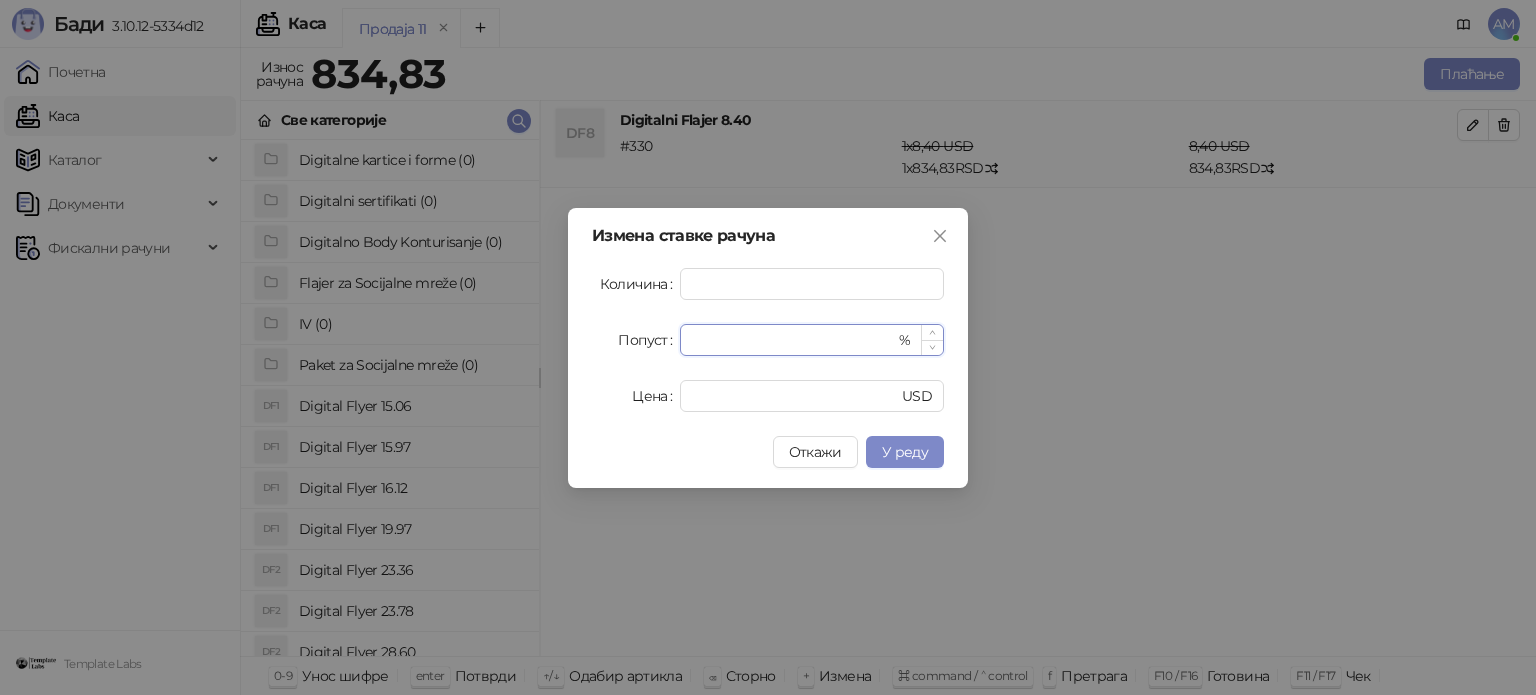 drag, startPoint x: 728, startPoint y: 331, endPoint x: 691, endPoint y: 331, distance: 37 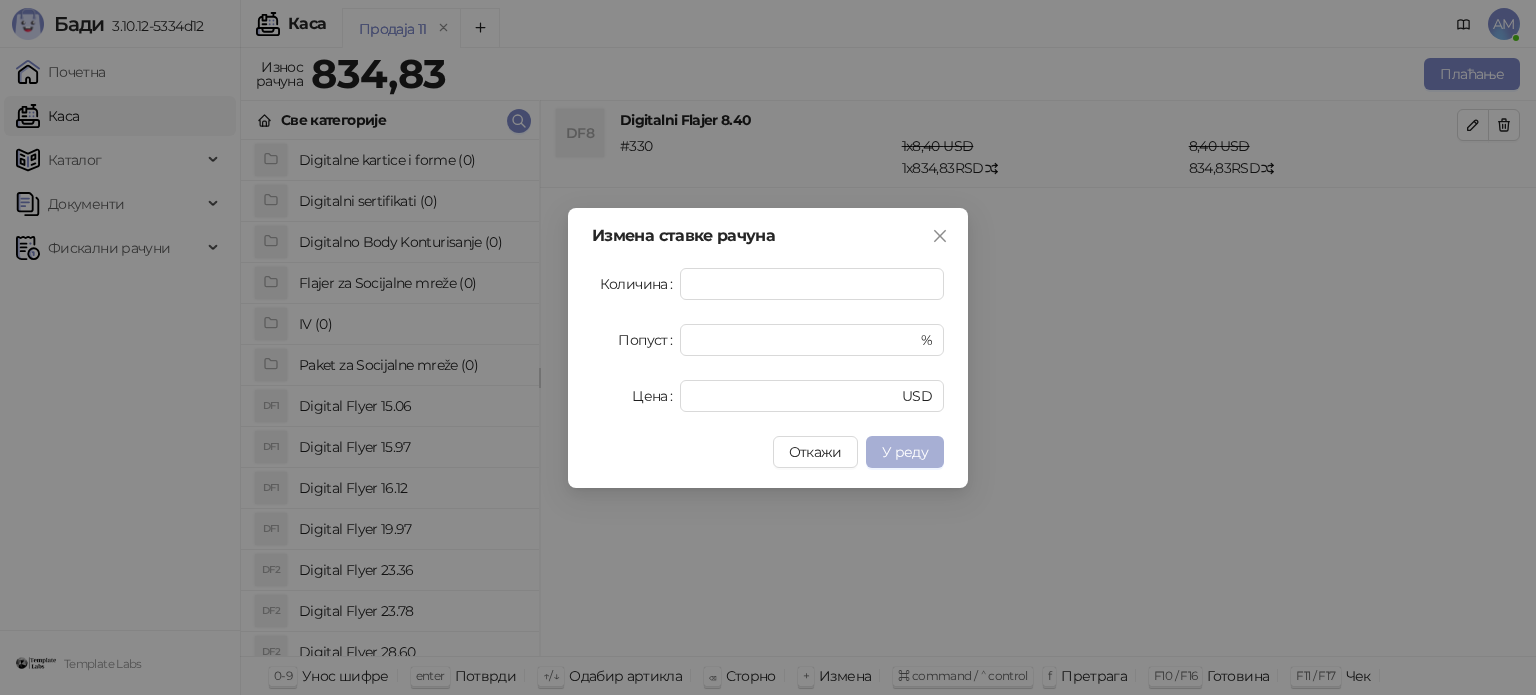 click on "У реду" at bounding box center (905, 452) 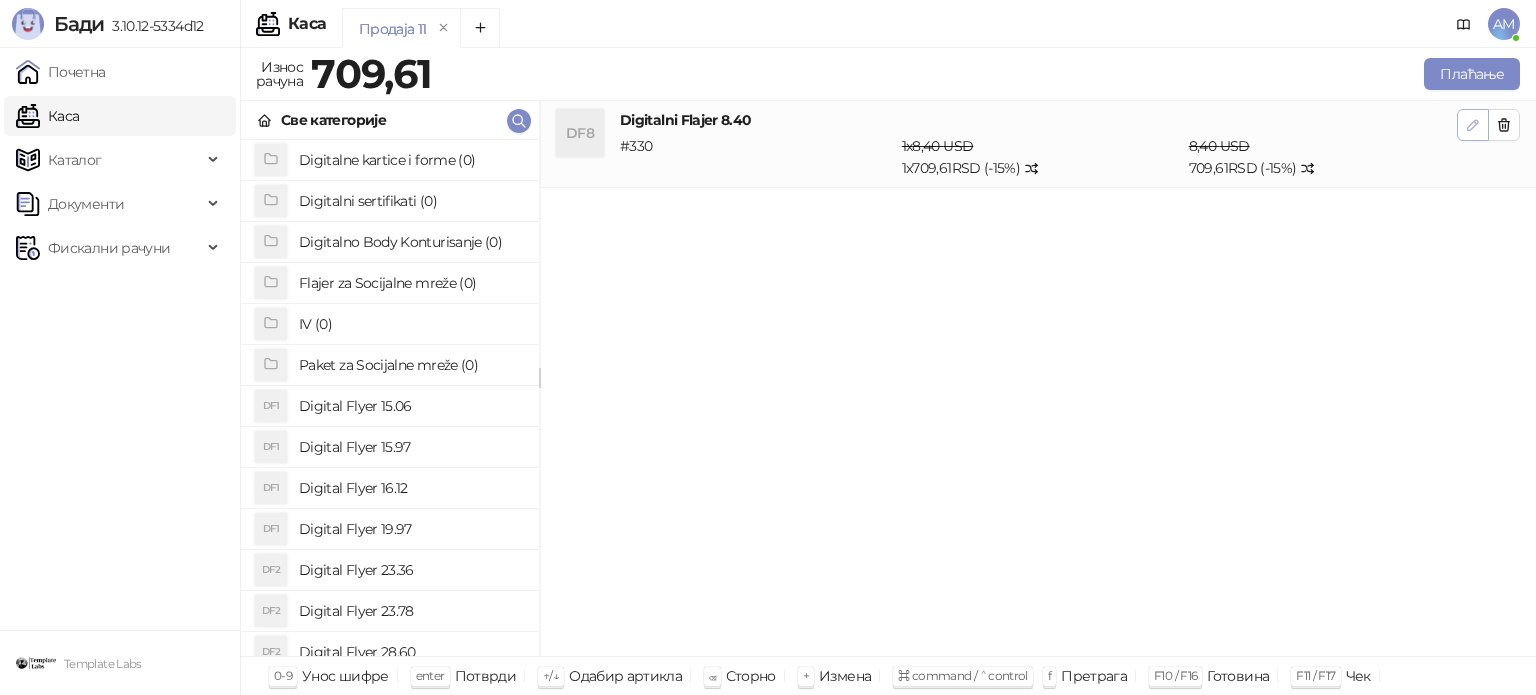 click 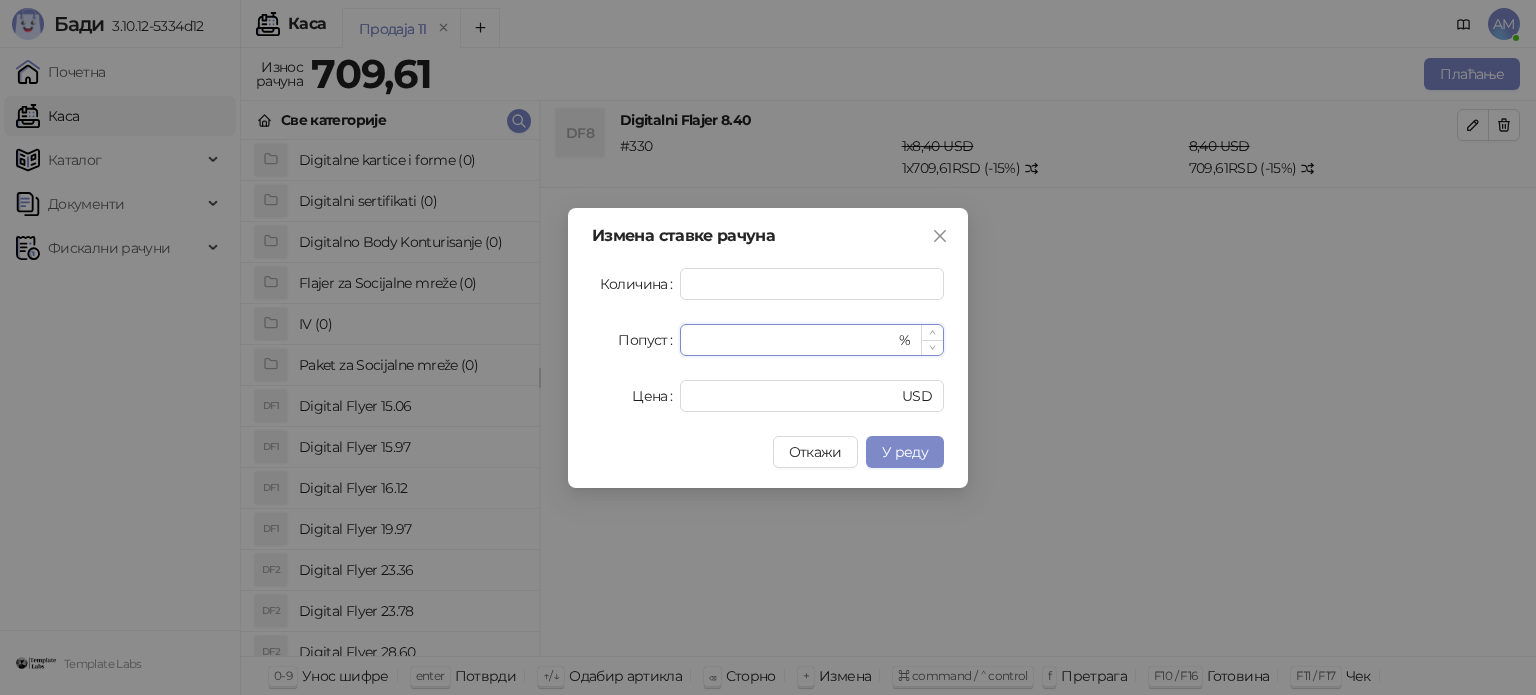 click at bounding box center [932, 332] 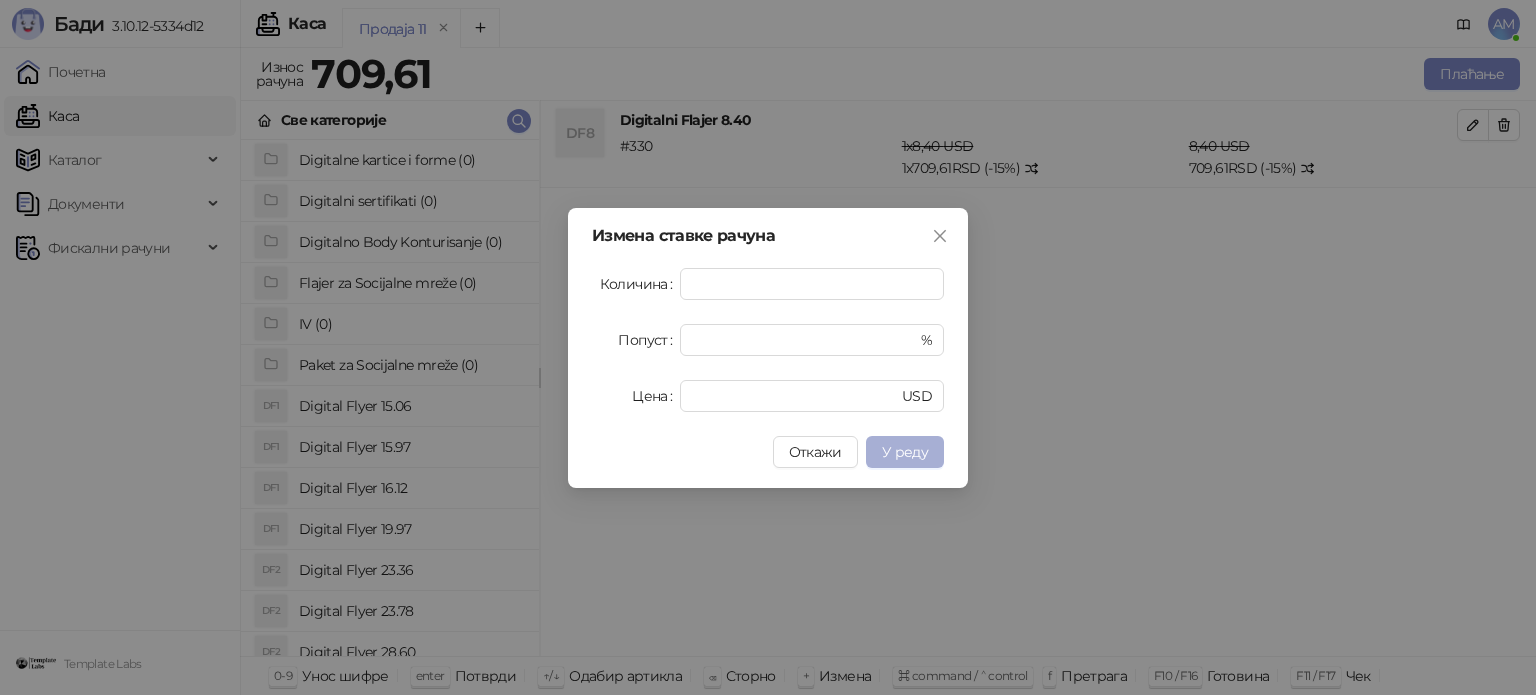 click on "У реду" at bounding box center [905, 452] 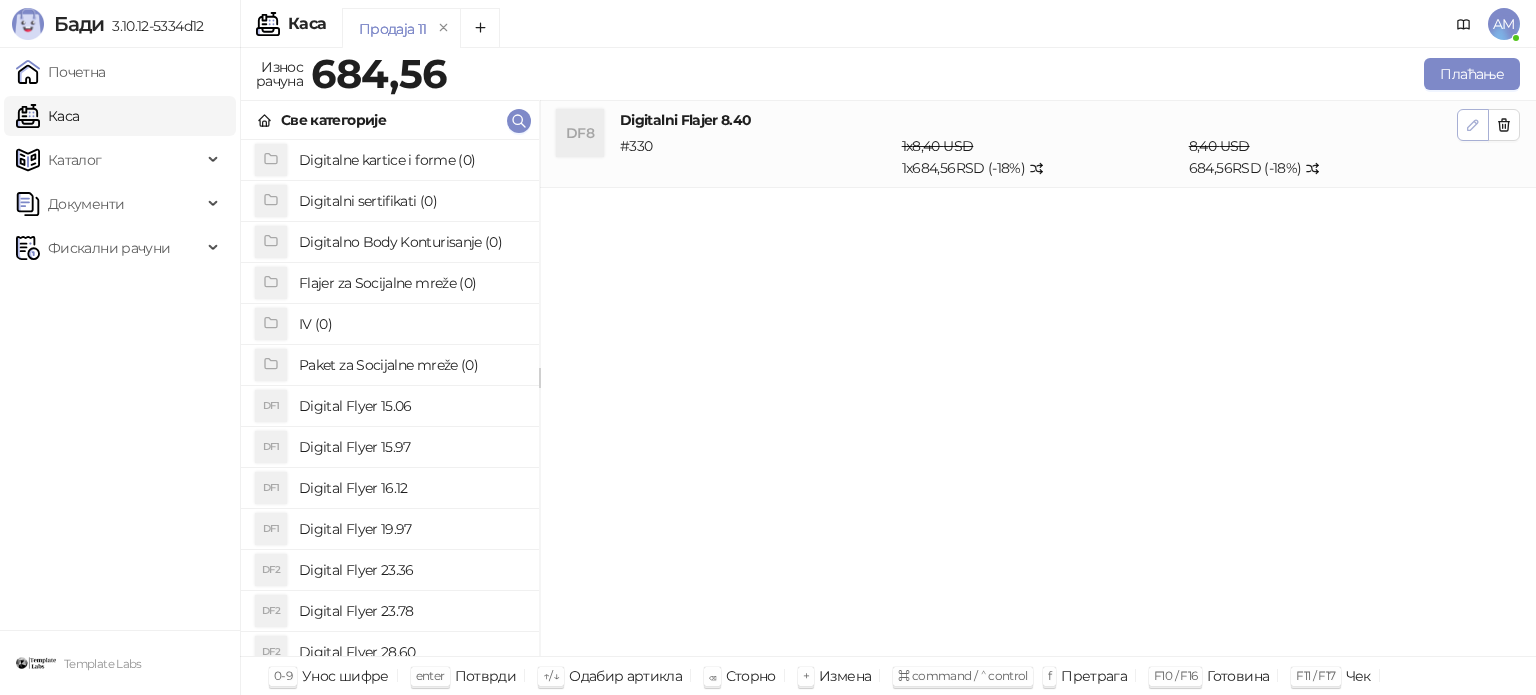 click at bounding box center (1473, 125) 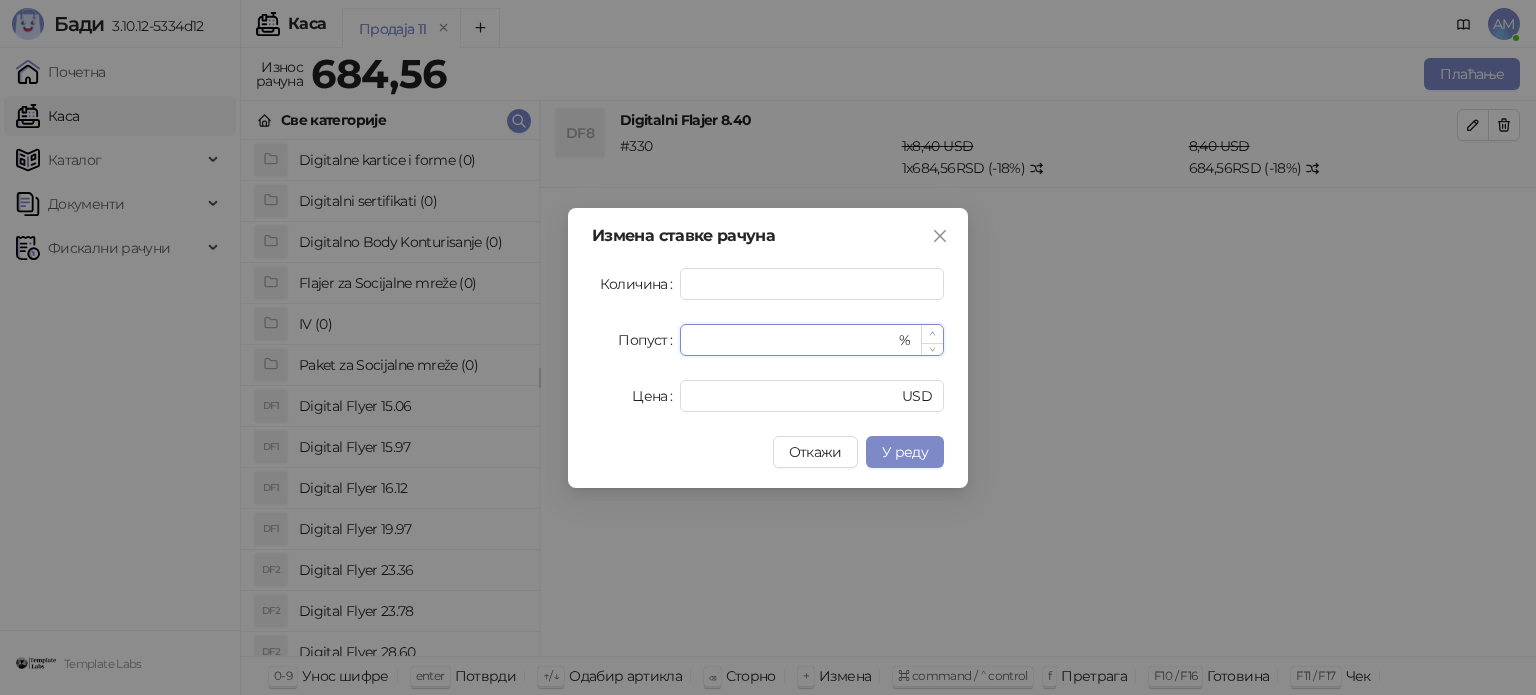 click at bounding box center [932, 334] 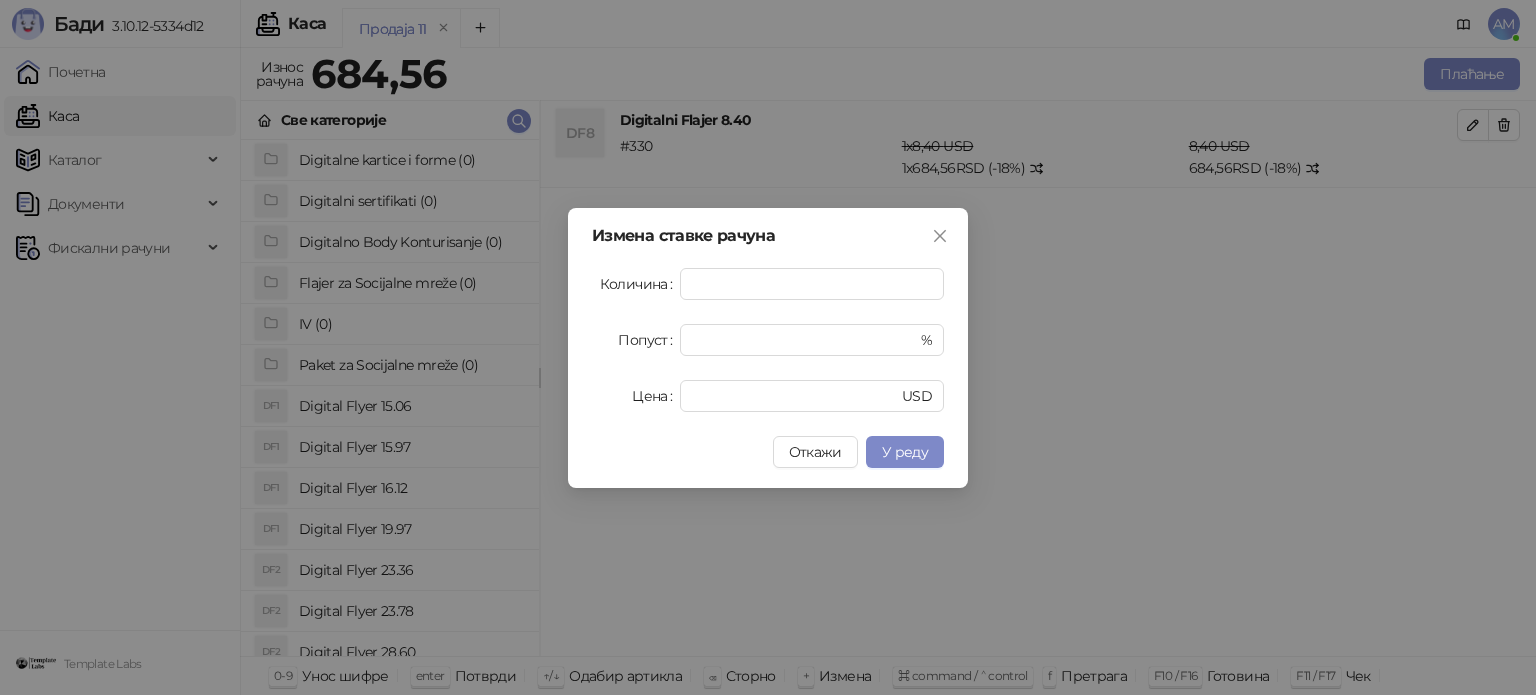 click on "У реду" at bounding box center [905, 452] 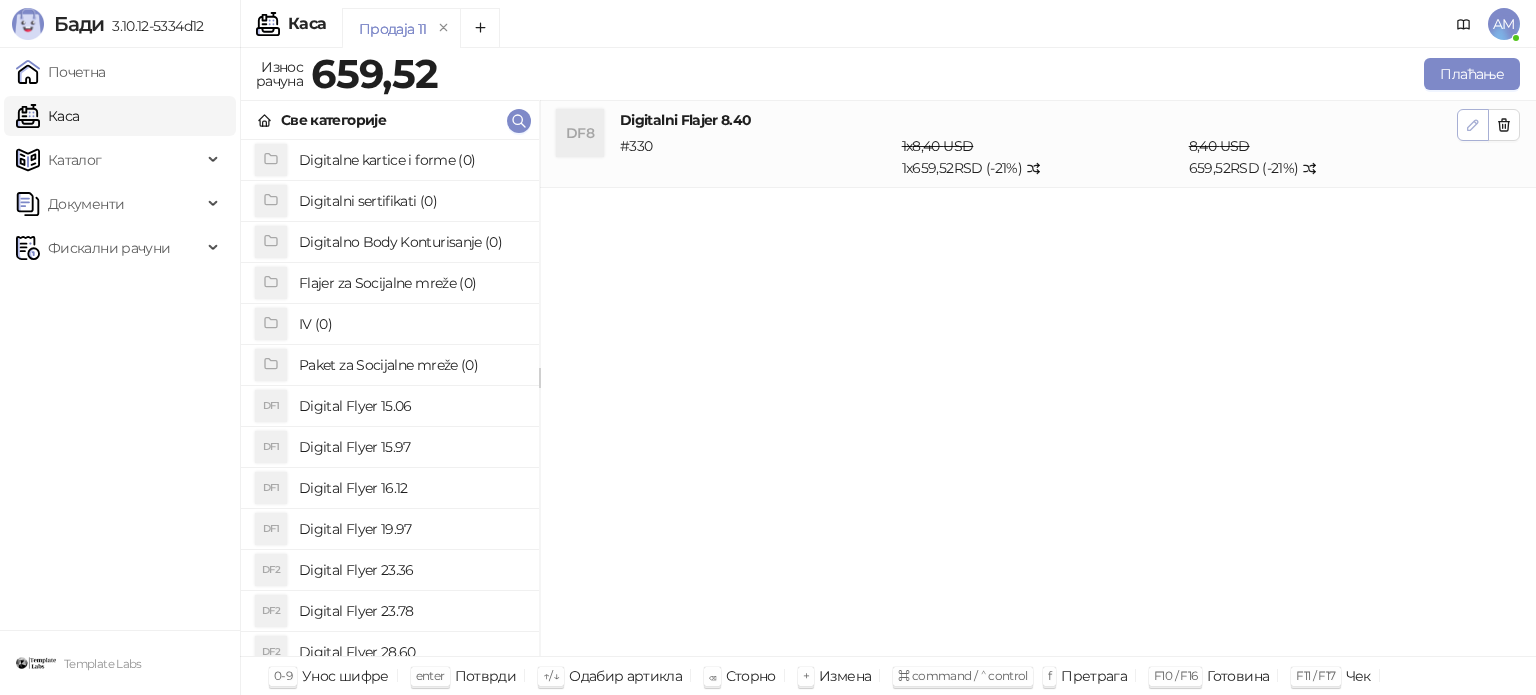 click at bounding box center (1473, 125) 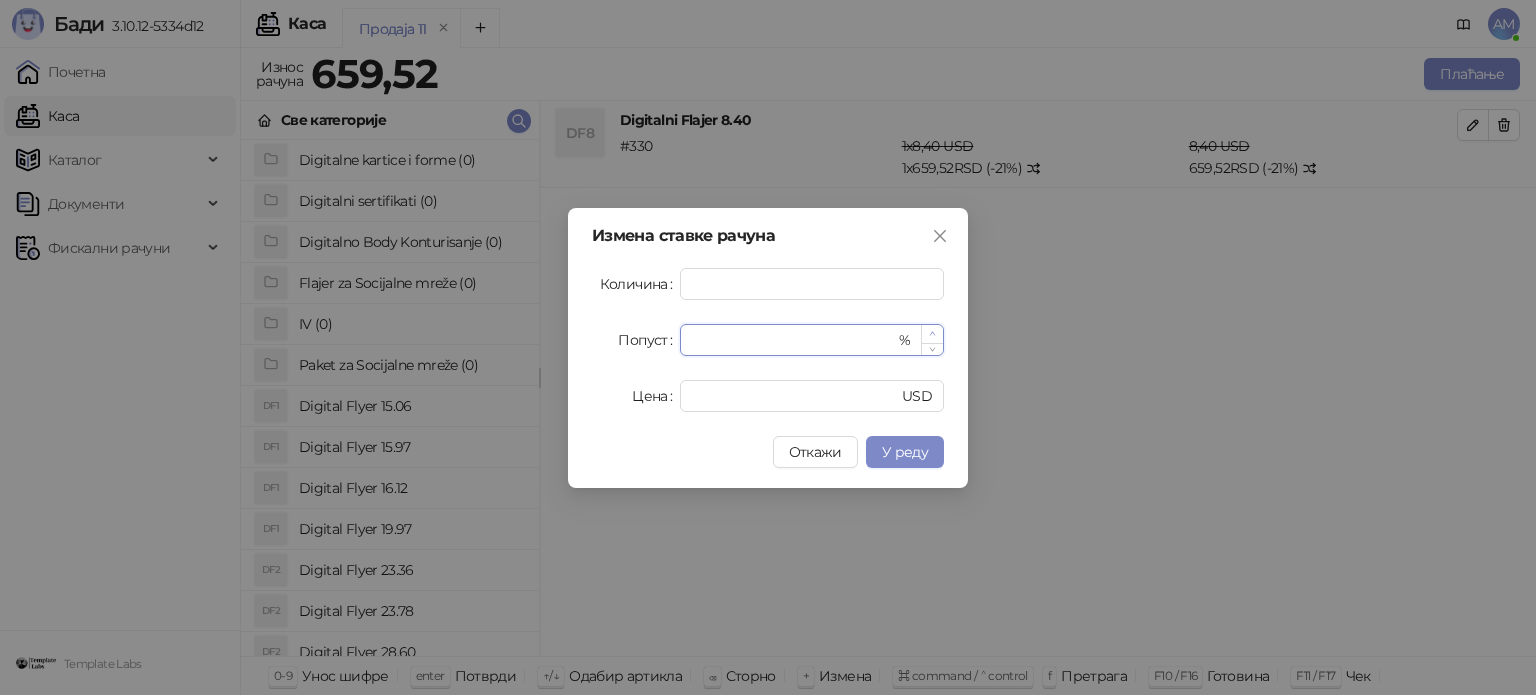 click 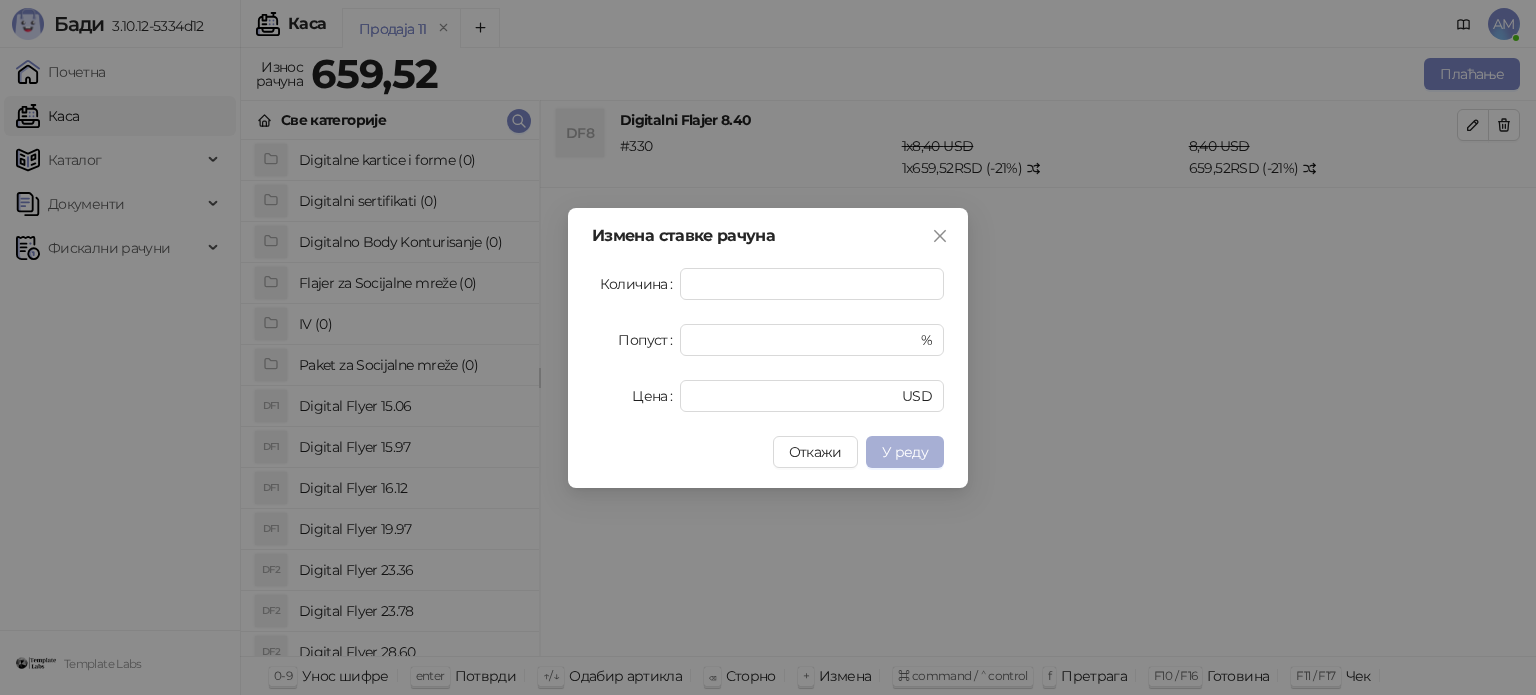 click on "У реду" at bounding box center (905, 452) 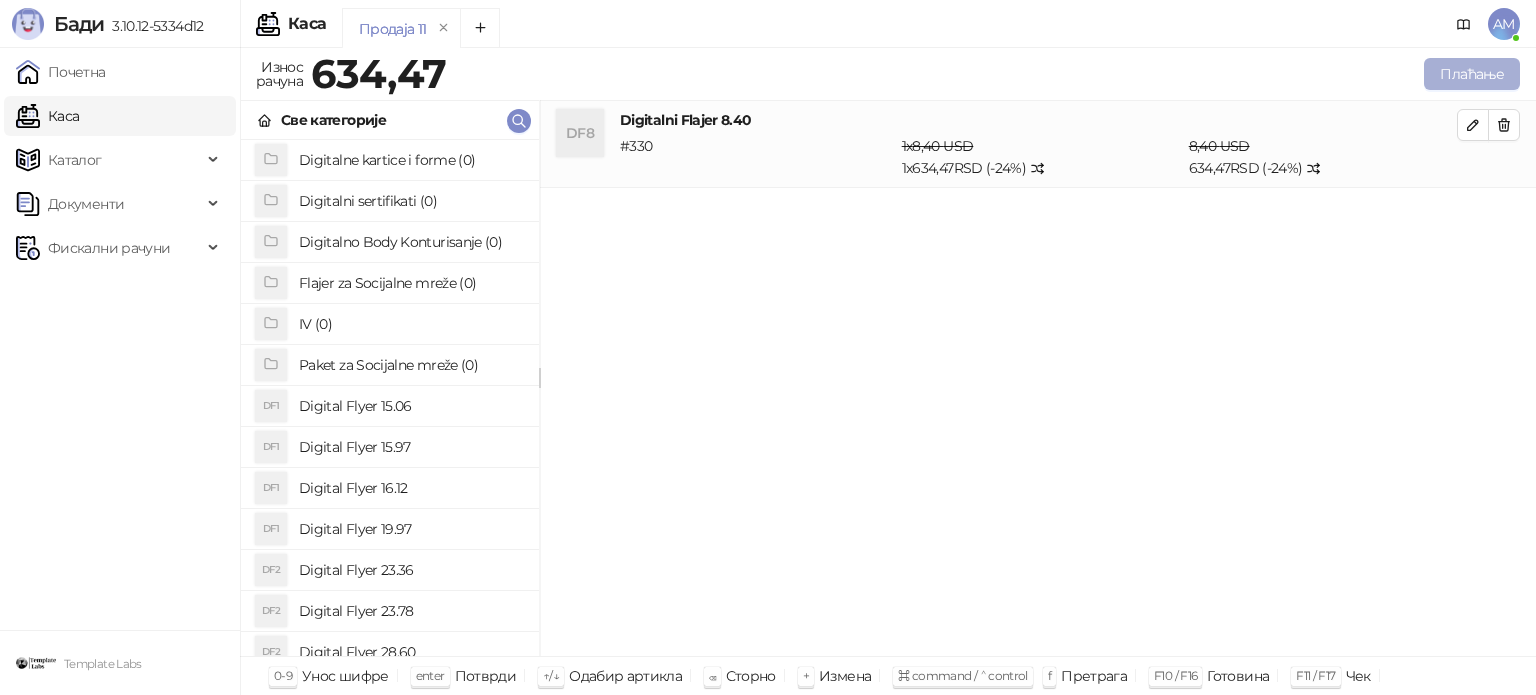 click on "Плаћање" at bounding box center (1472, 74) 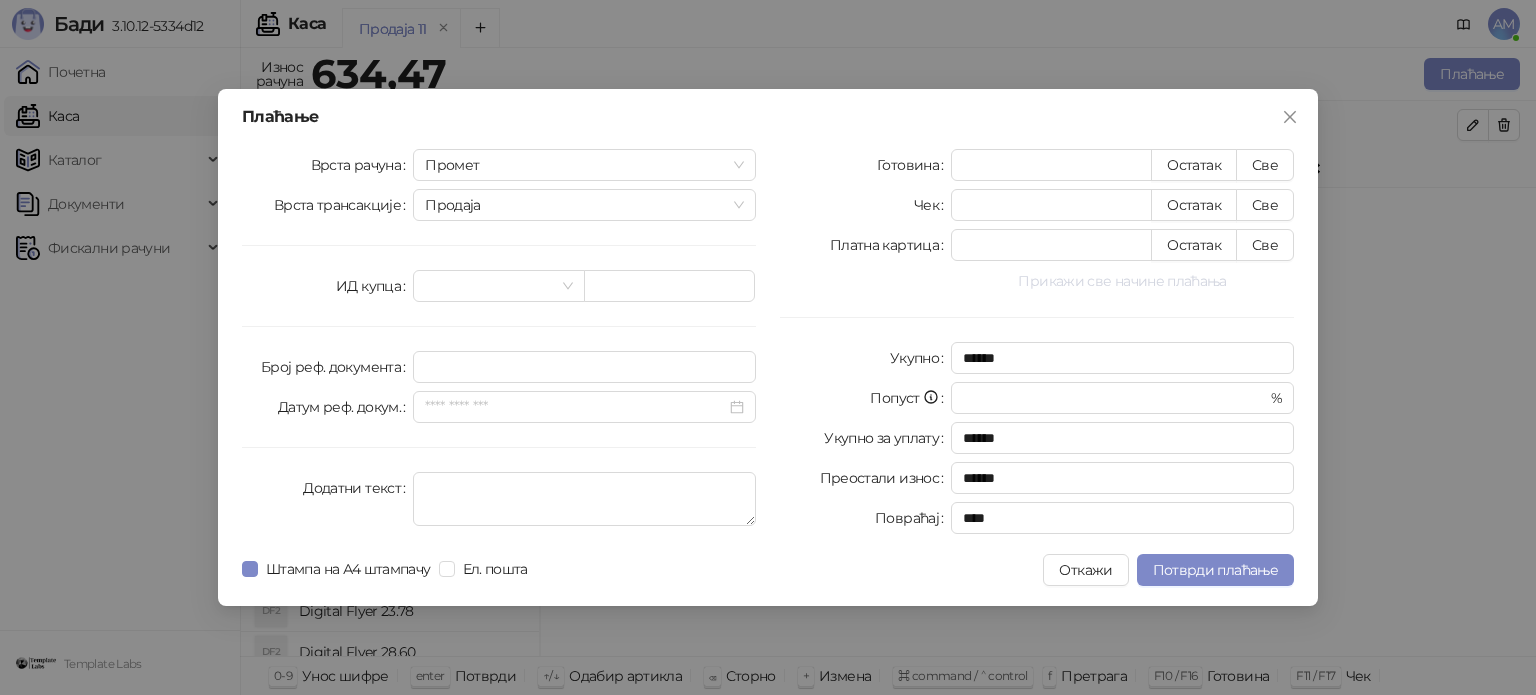 click on "Прикажи све начине плаћања" at bounding box center [1122, 281] 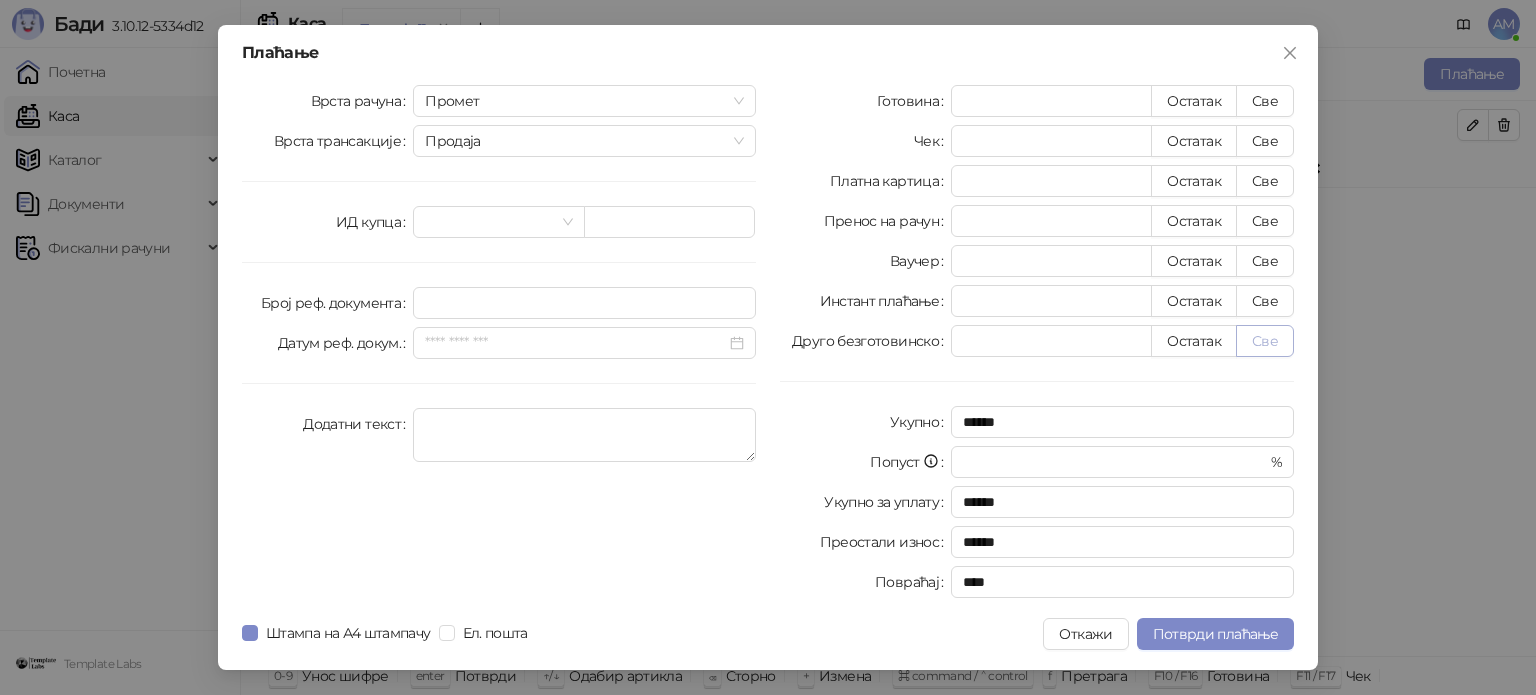 click on "Све" at bounding box center (1265, 341) 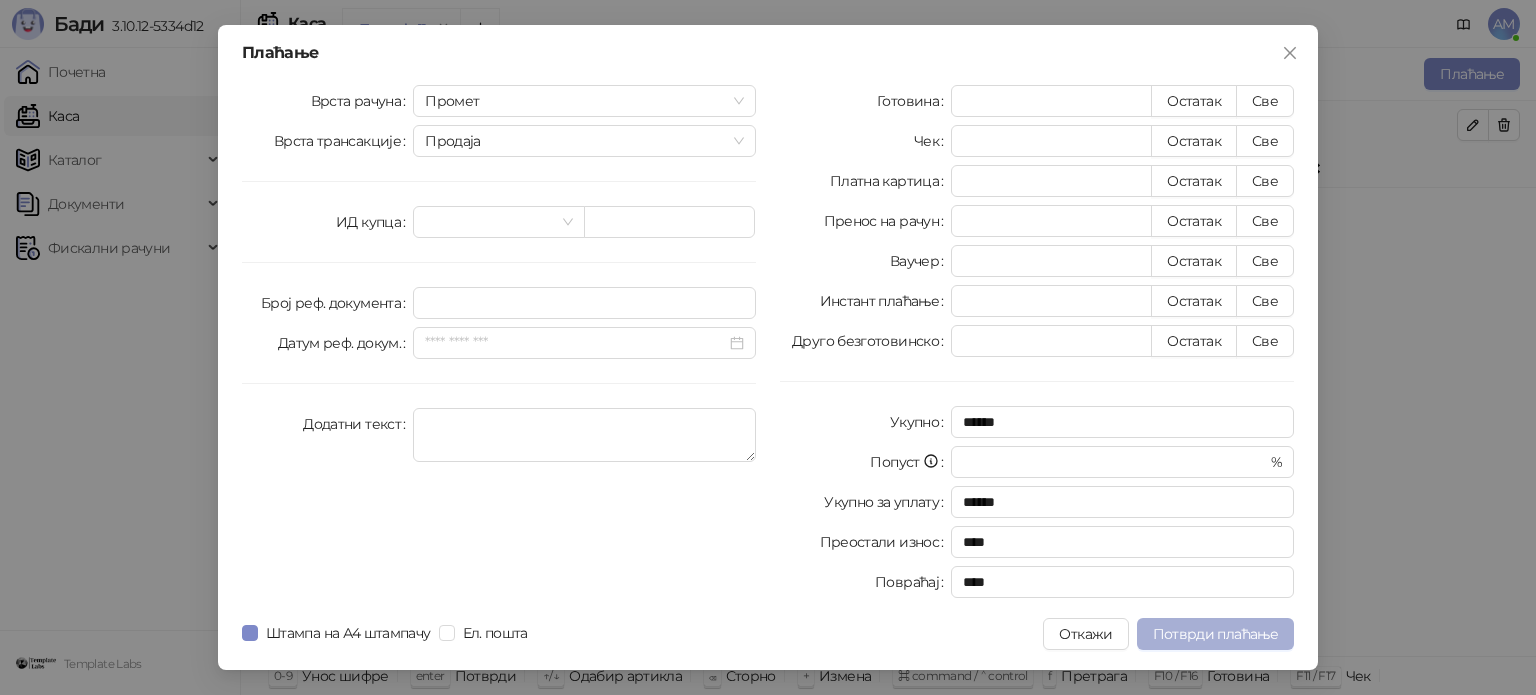 click on "Потврди плаћање" at bounding box center (1215, 634) 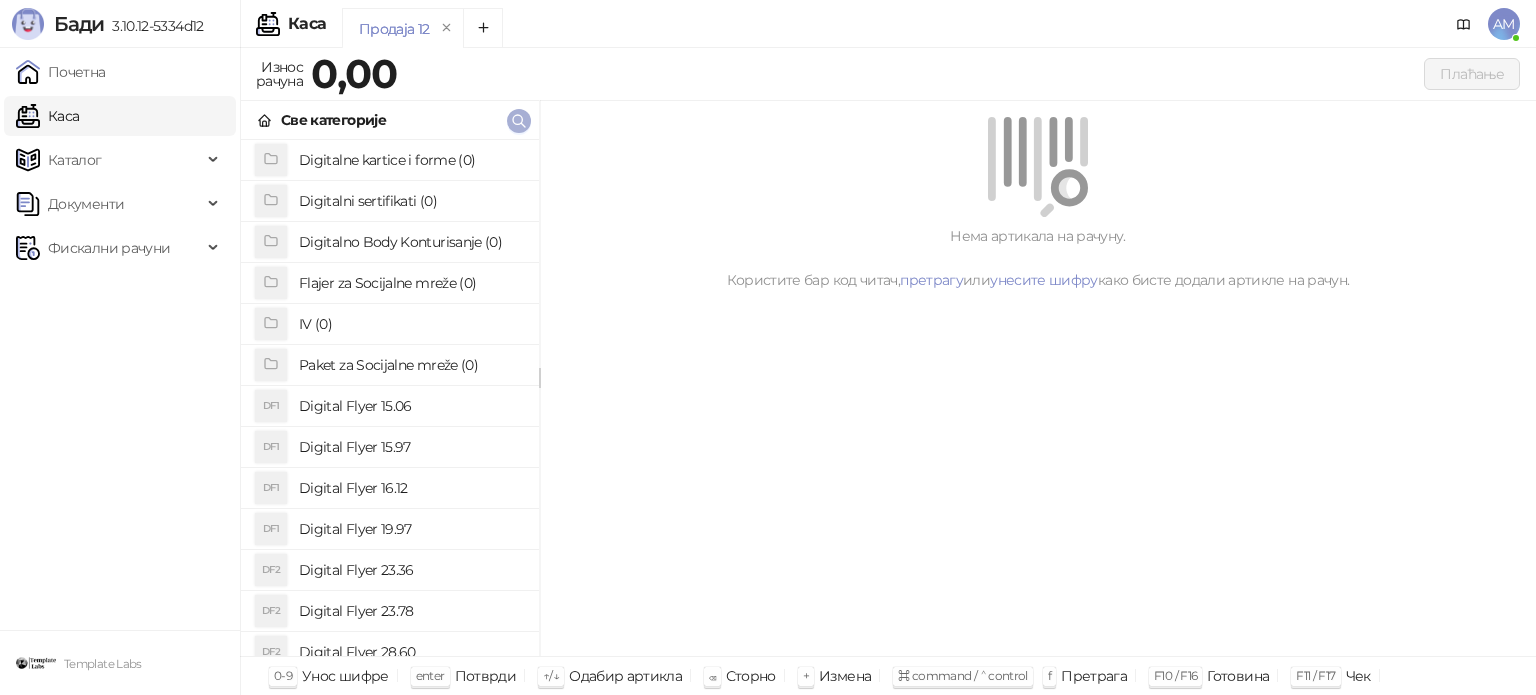 click 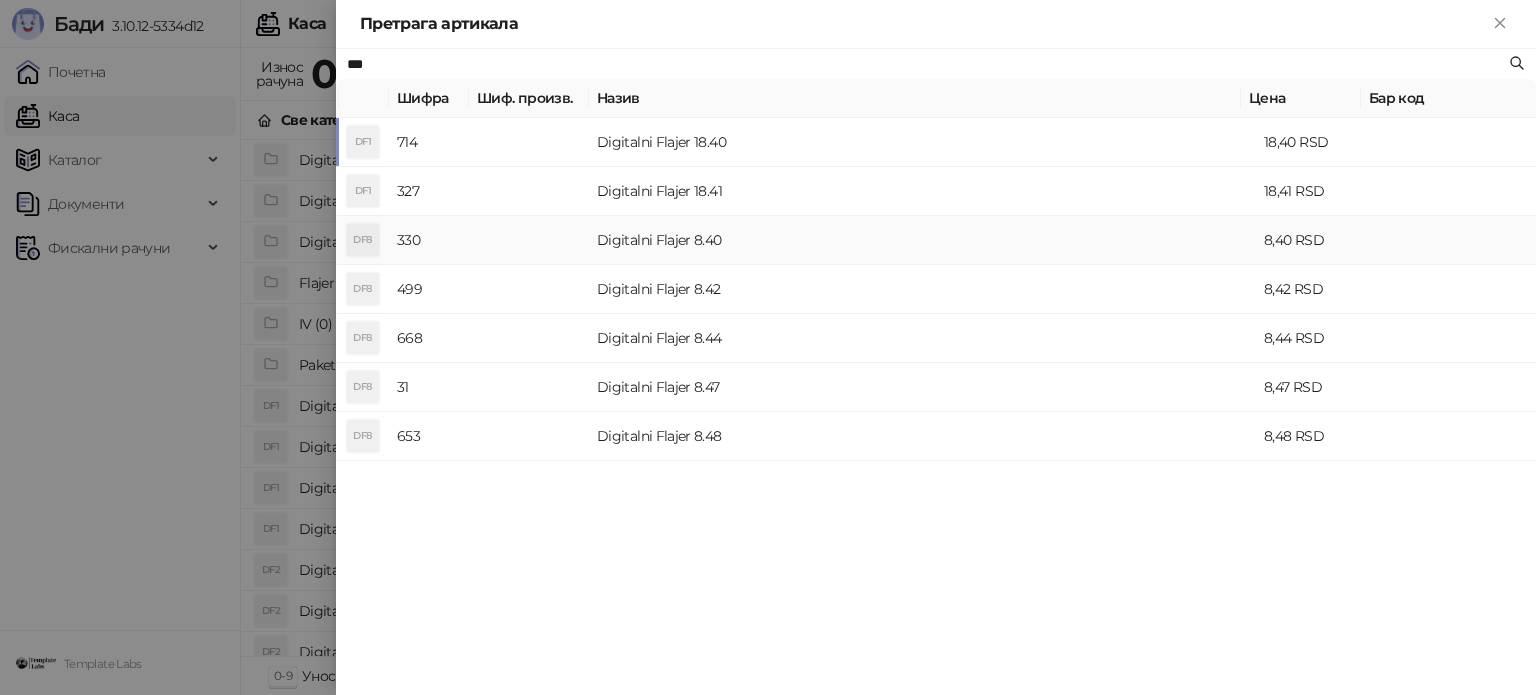 type on "***" 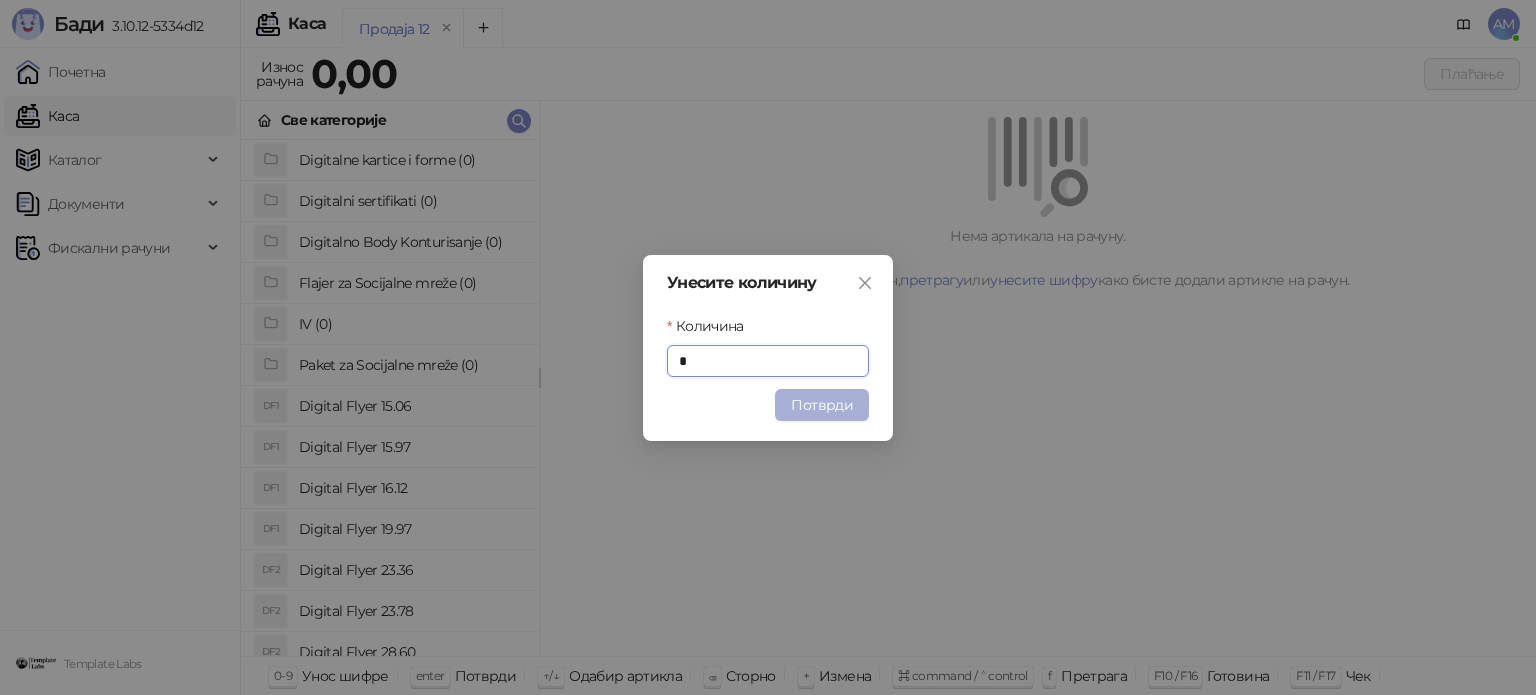 click on "Потврди" at bounding box center (822, 405) 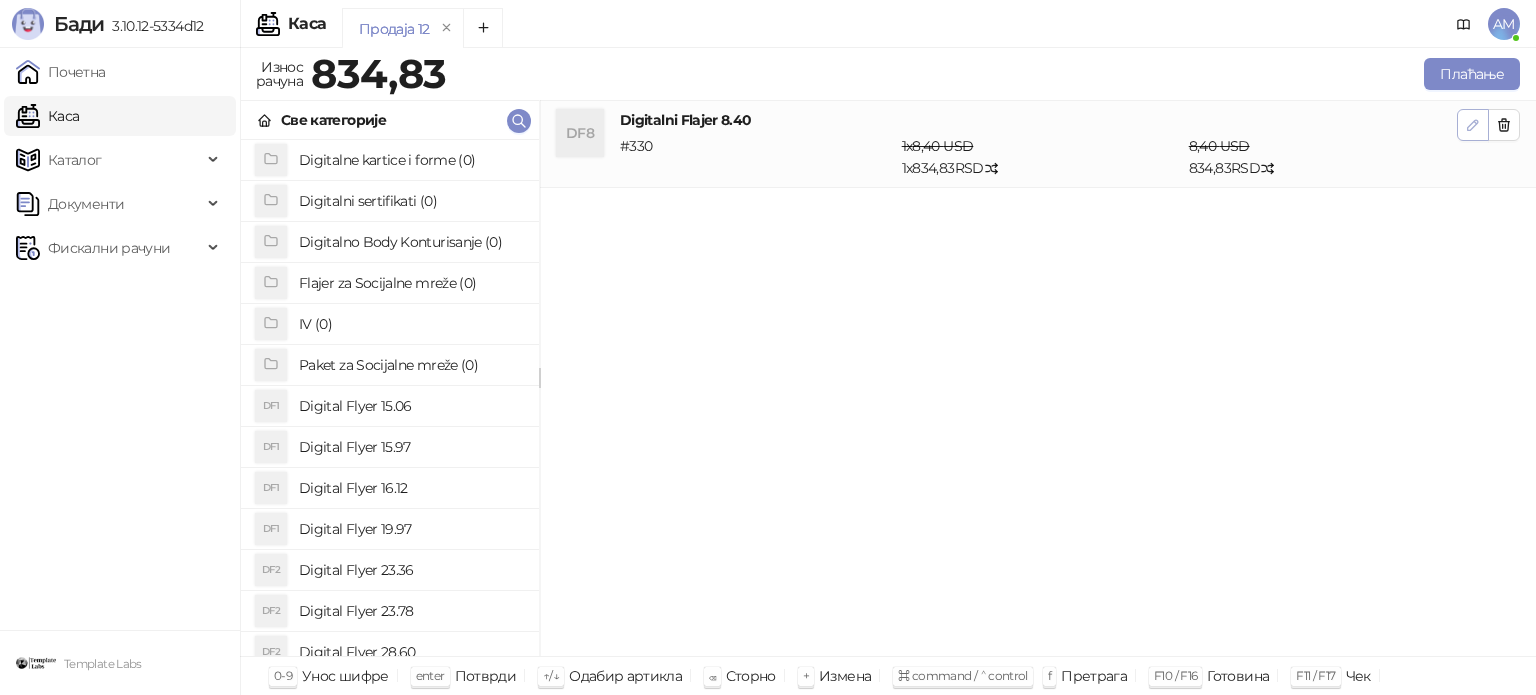 click 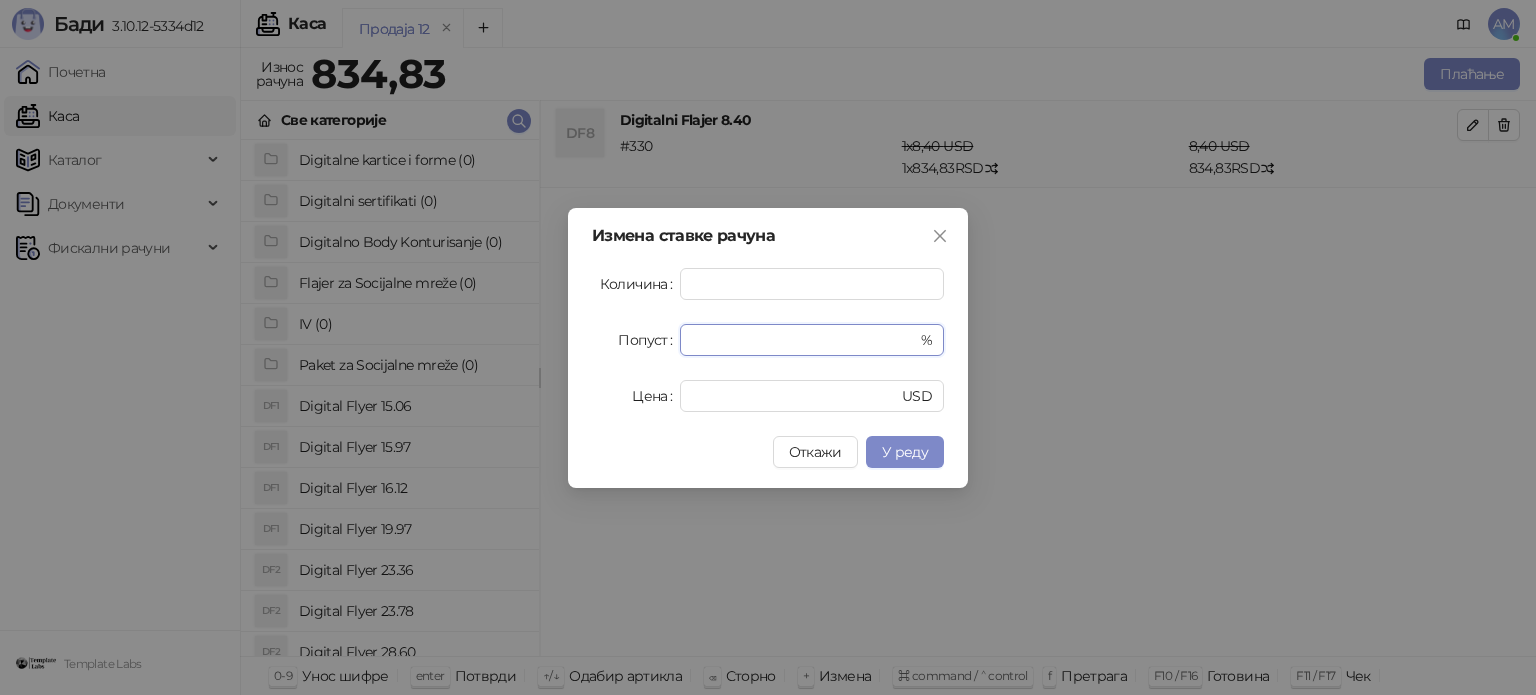 drag, startPoint x: 728, startPoint y: 342, endPoint x: 666, endPoint y: 336, distance: 62.289646 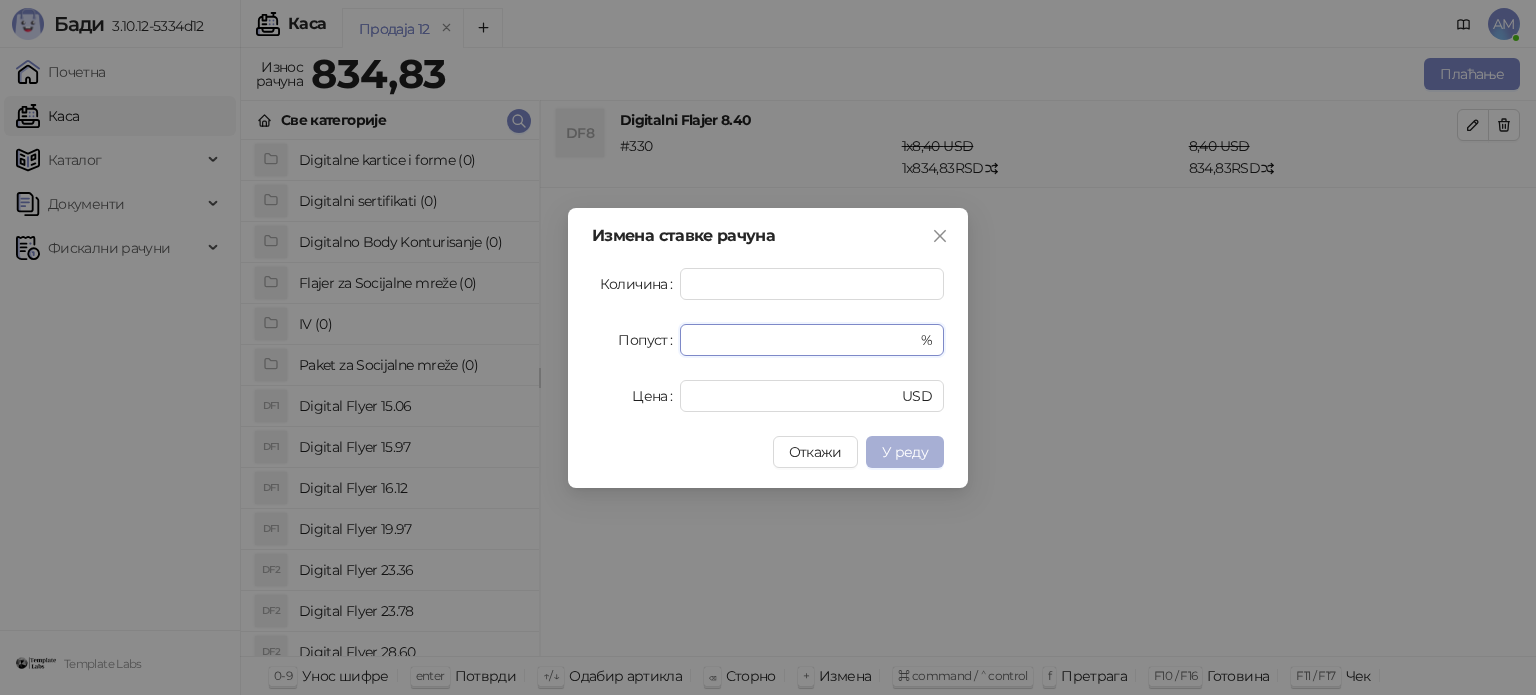 type on "**" 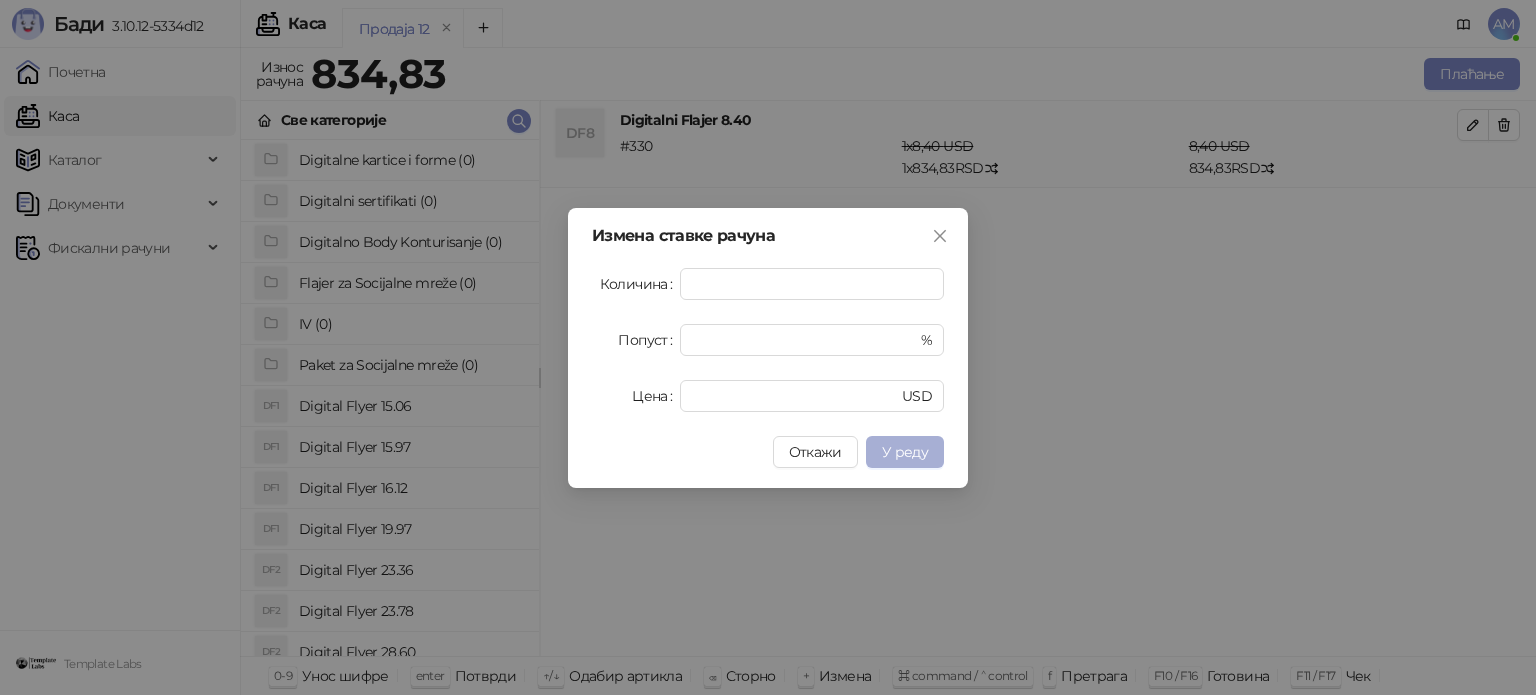 click on "У реду" at bounding box center (905, 452) 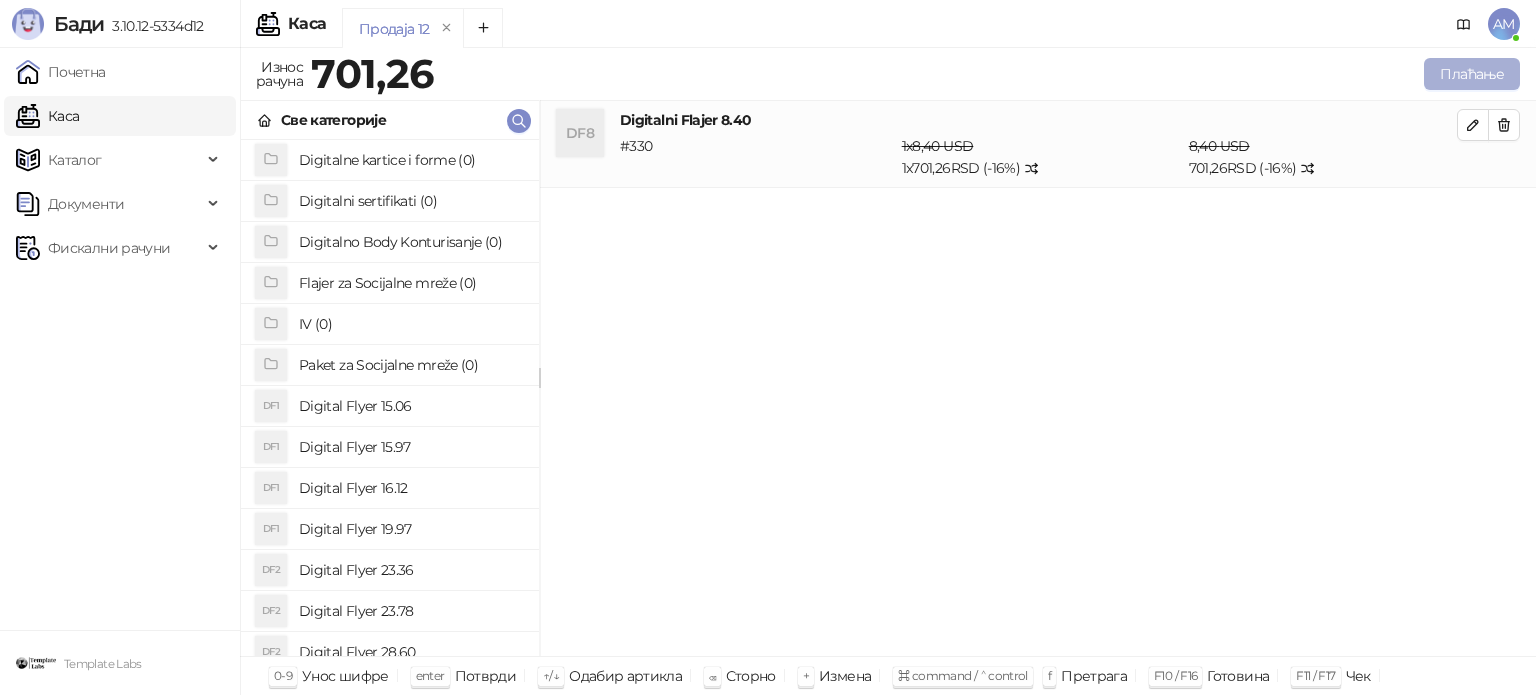 click on "Плаћање" at bounding box center (1472, 74) 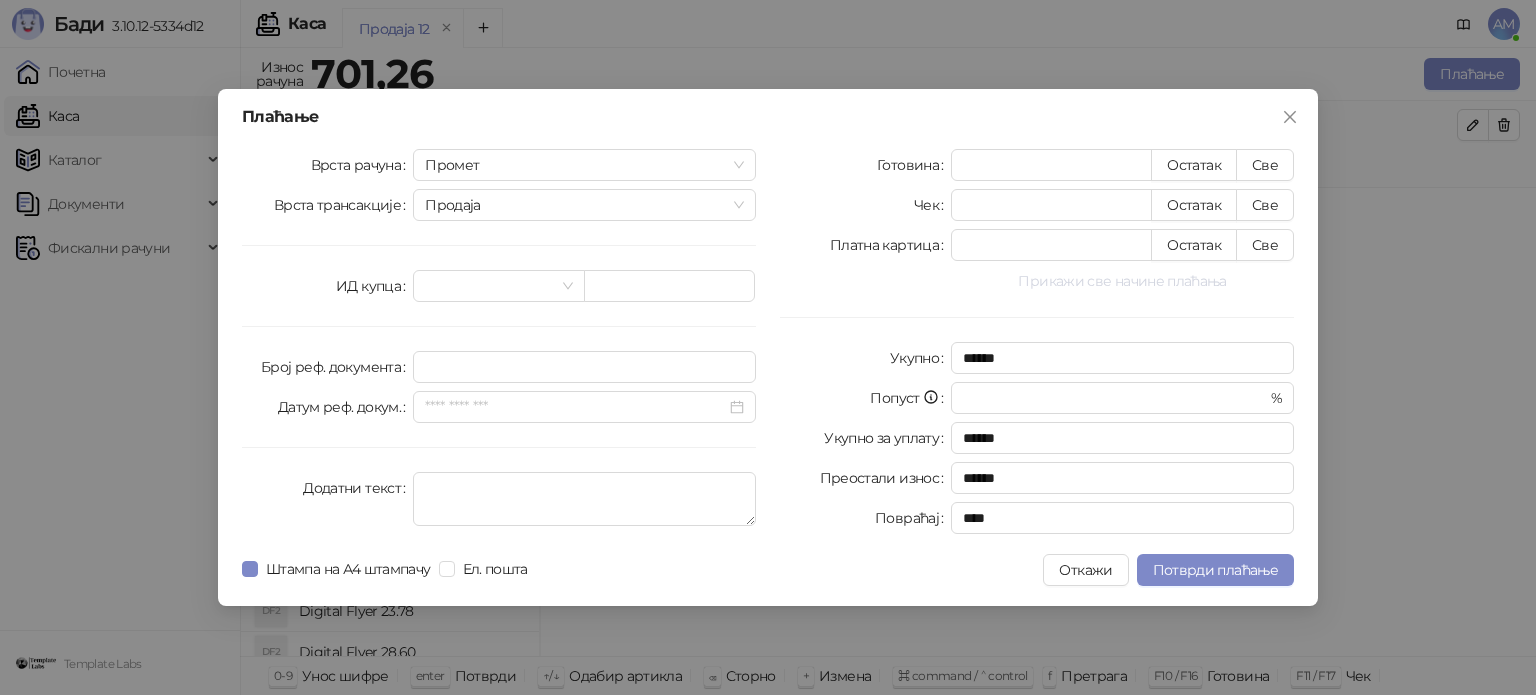 click on "Прикажи све начине плаћања" at bounding box center (1122, 281) 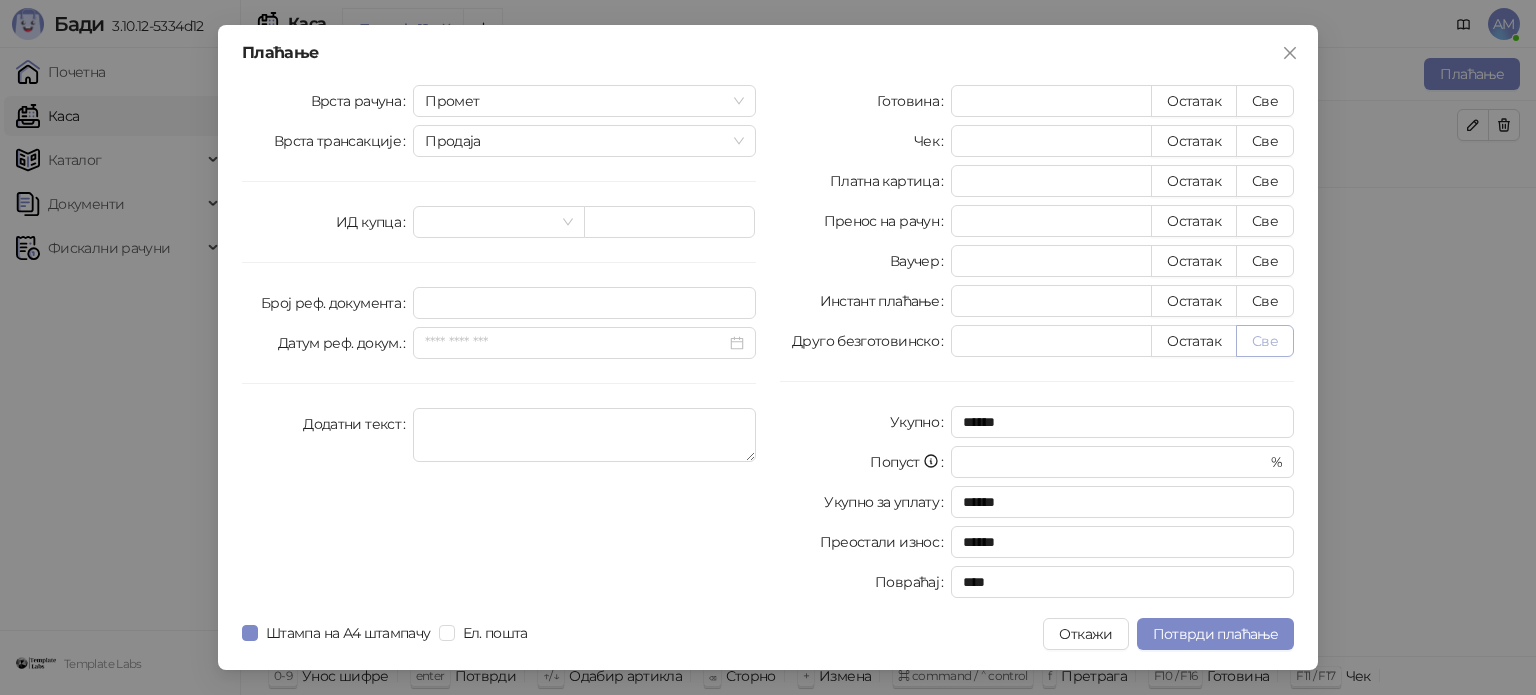 click on "Све" at bounding box center [1265, 341] 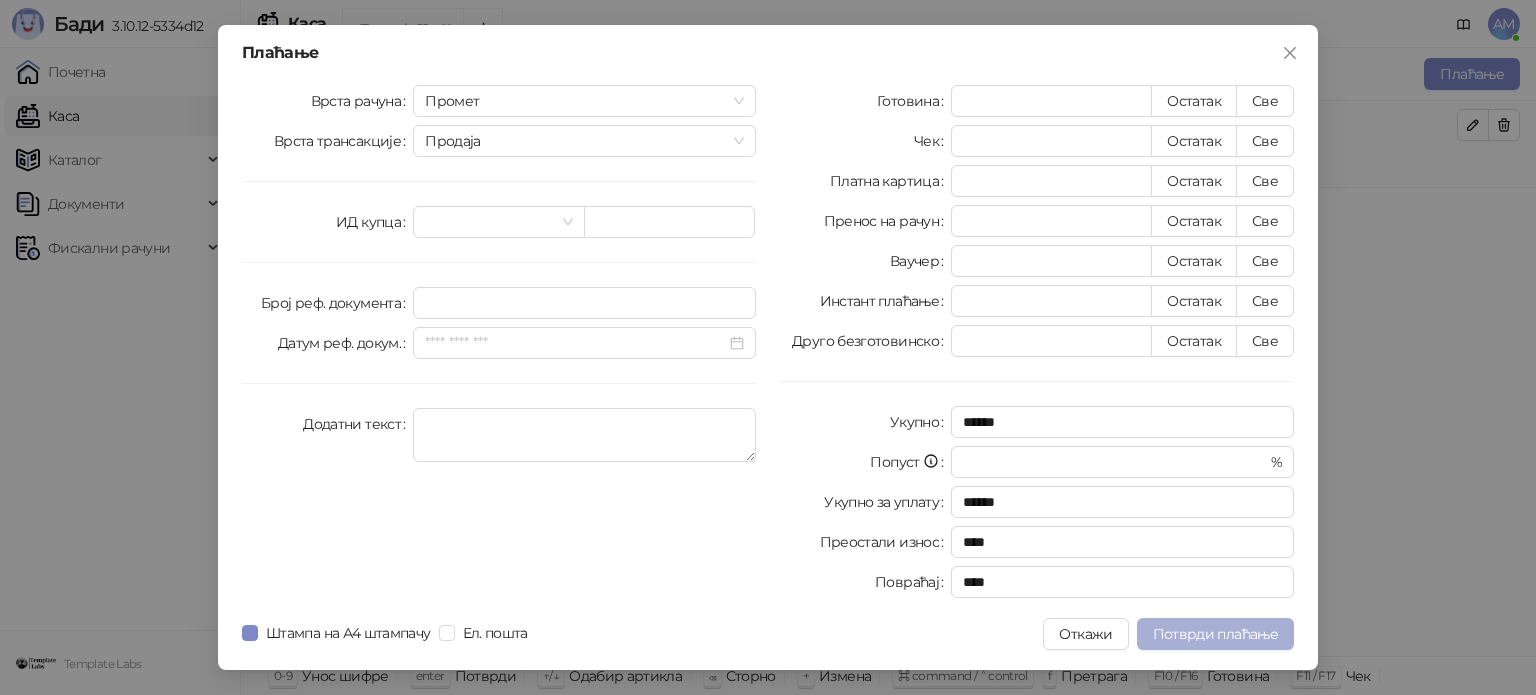 click on "Потврди плаћање" at bounding box center [1215, 634] 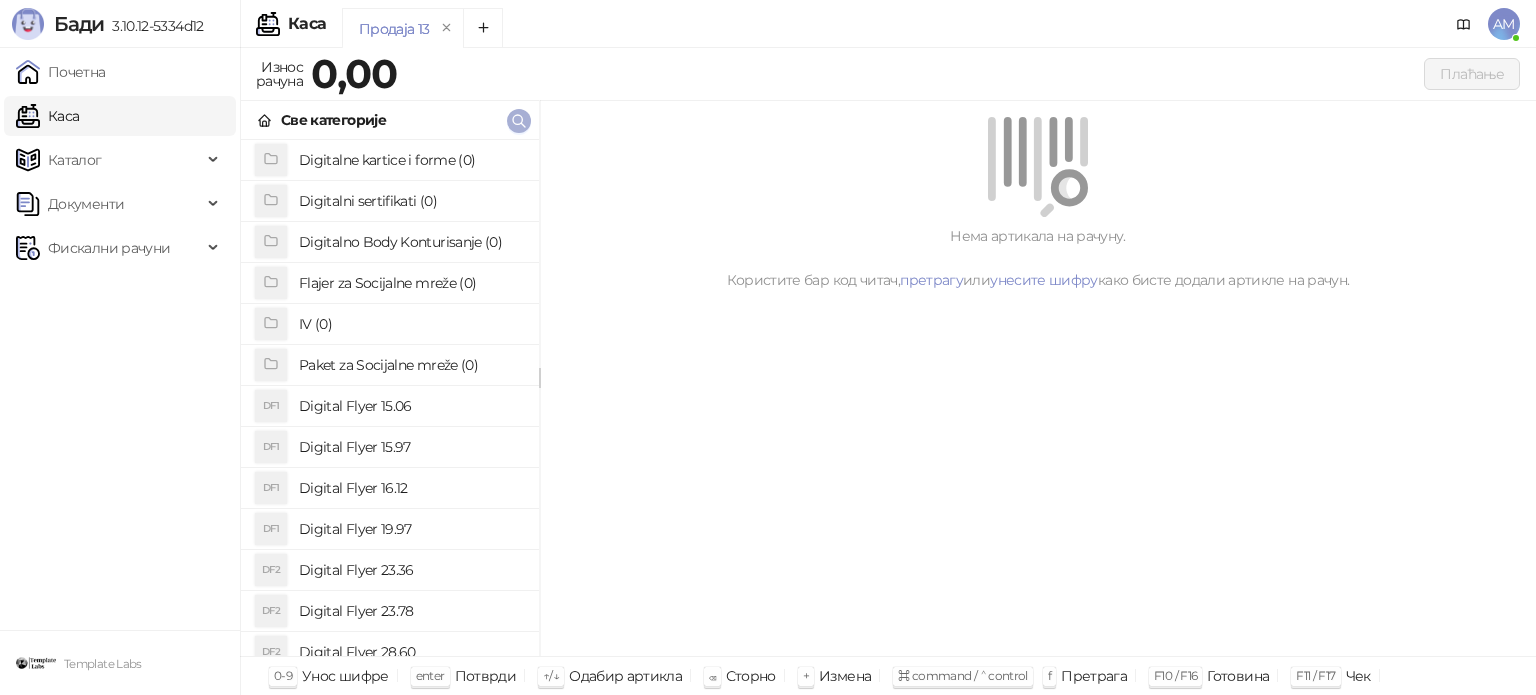 click 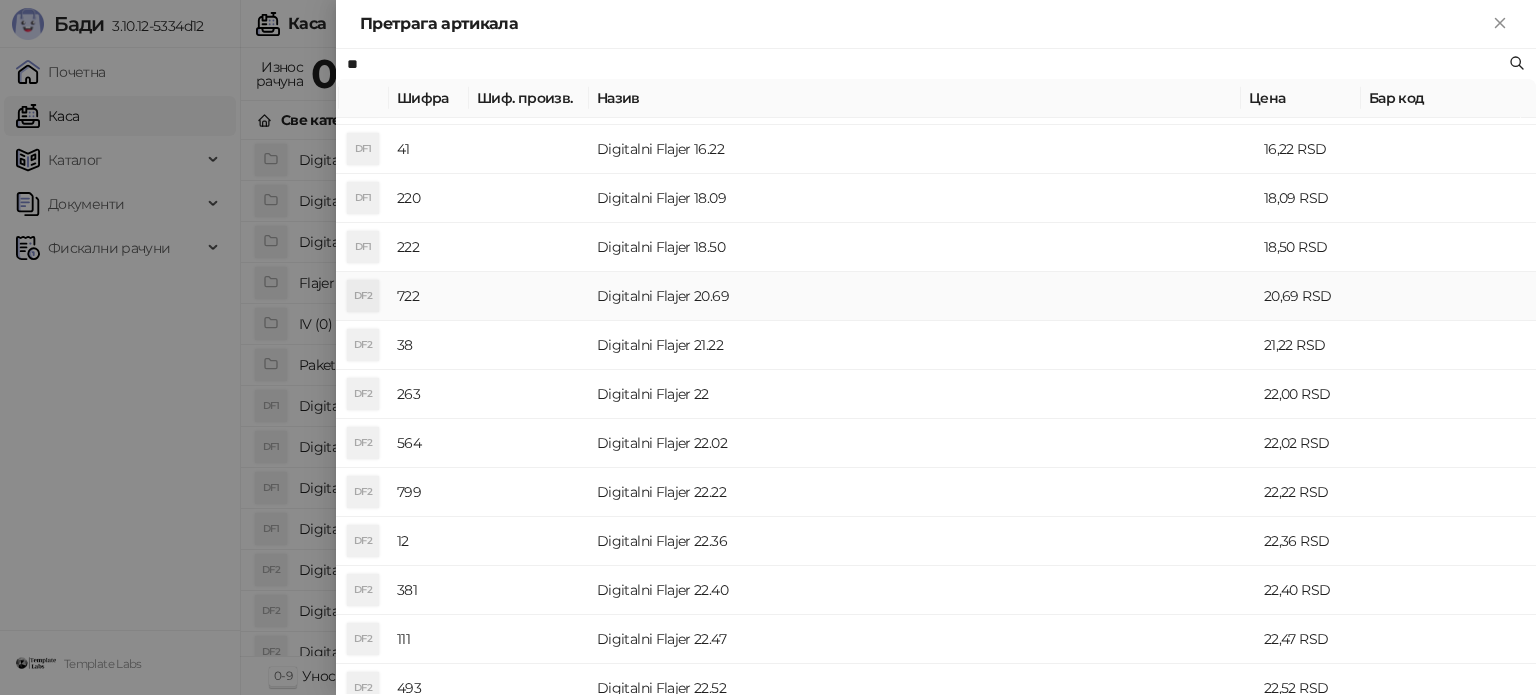 scroll, scrollTop: 500, scrollLeft: 0, axis: vertical 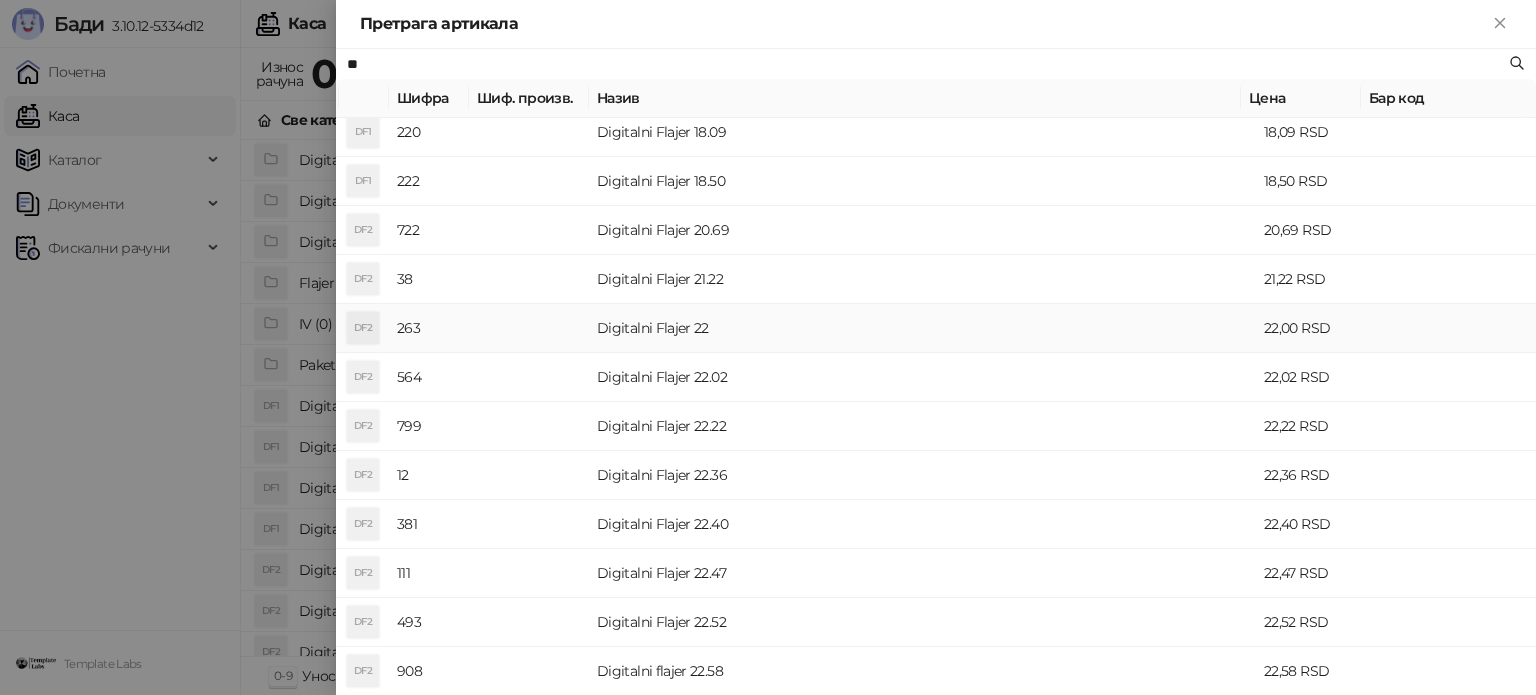 type on "**" 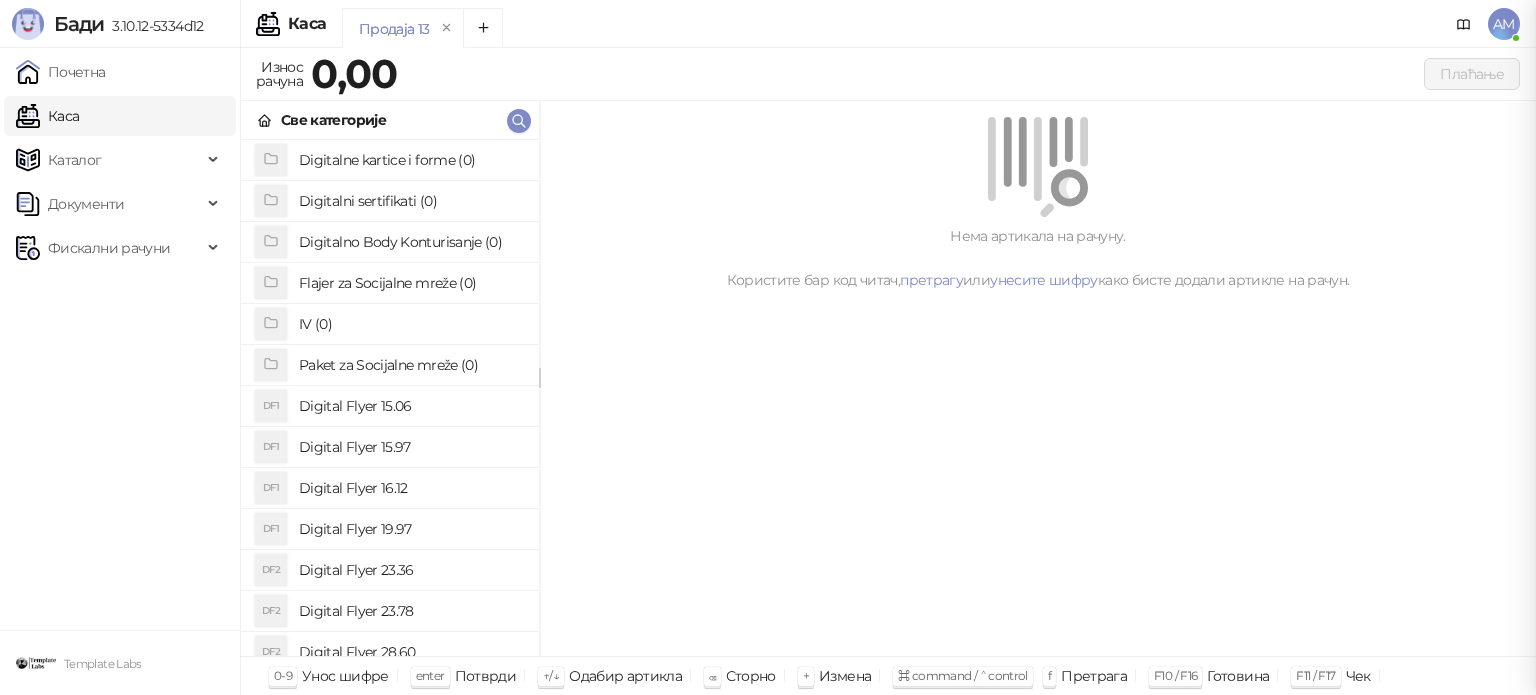 scroll, scrollTop: 0, scrollLeft: 0, axis: both 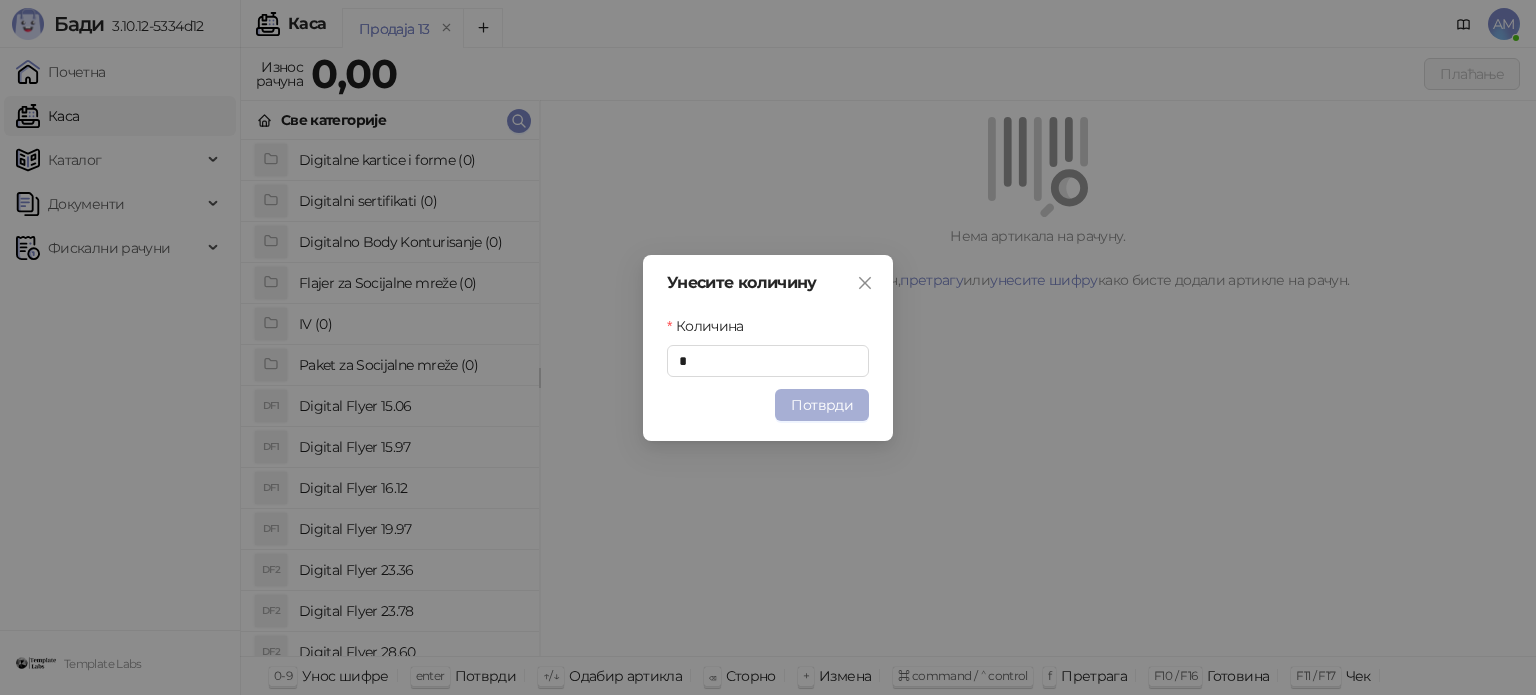 click on "Потврди" at bounding box center [822, 405] 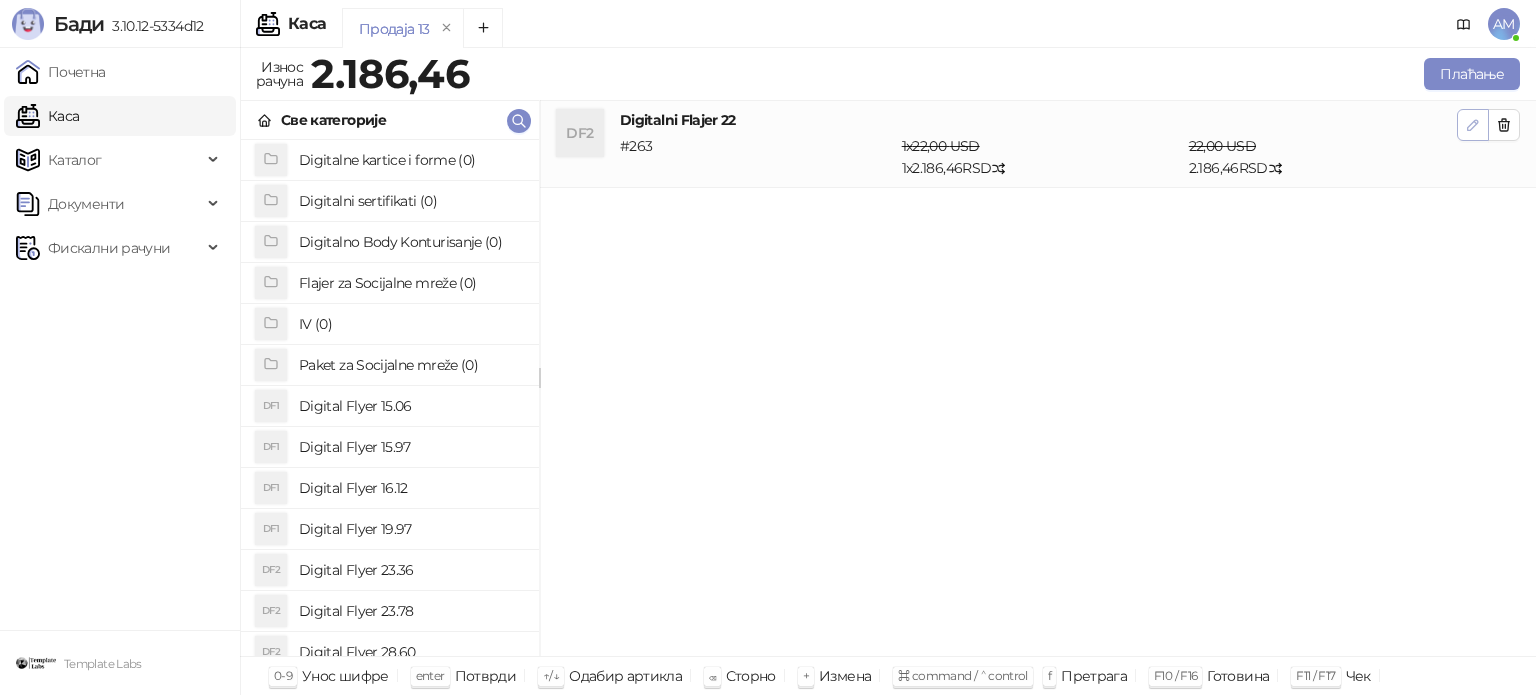 click at bounding box center (1473, 125) 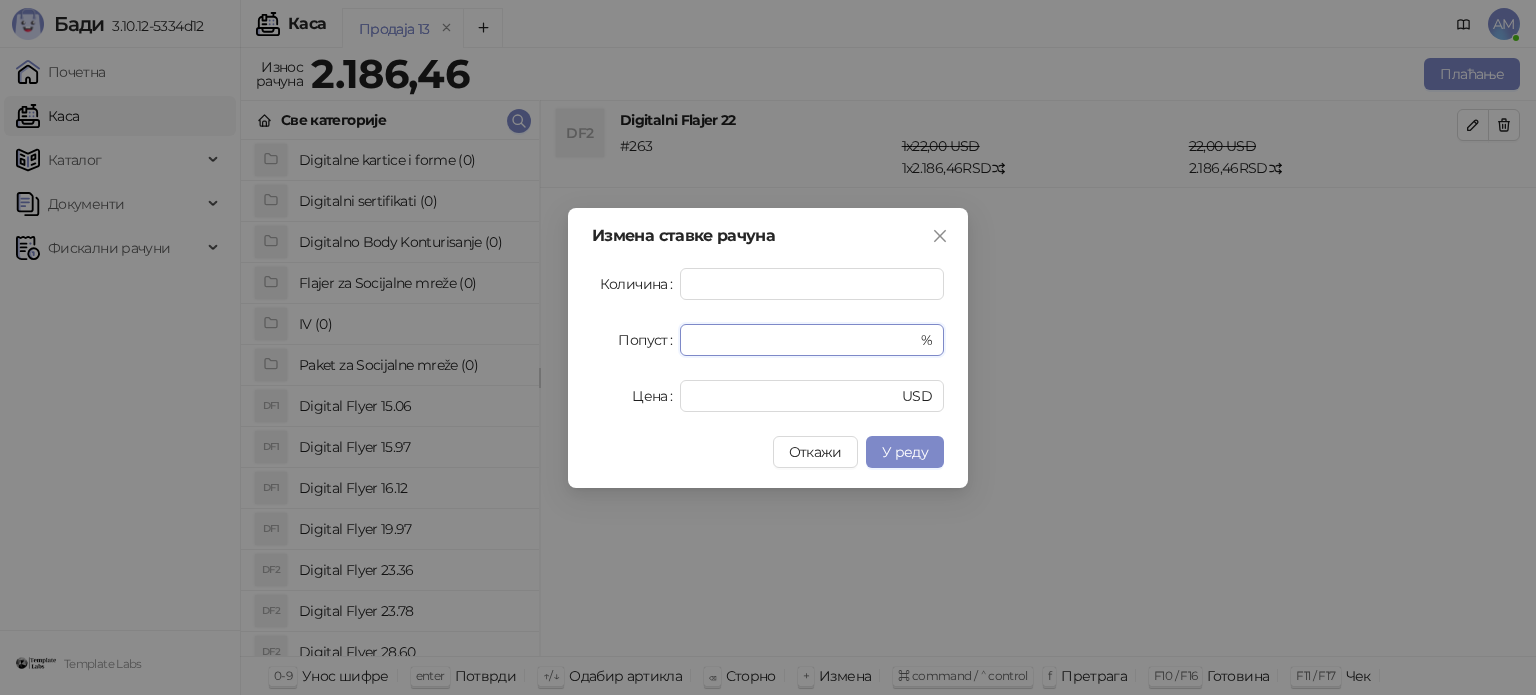 drag, startPoint x: 752, startPoint y: 342, endPoint x: 653, endPoint y: 345, distance: 99.04544 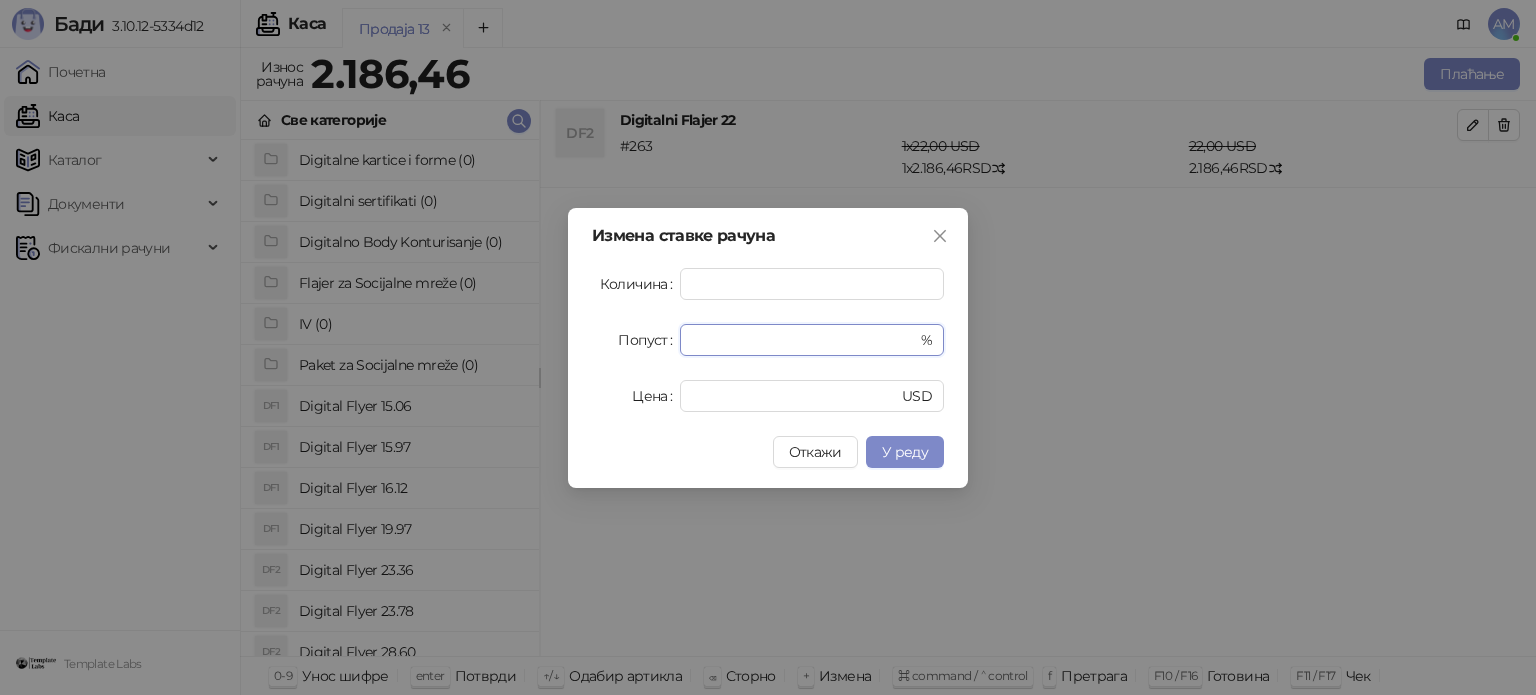 type on "**" 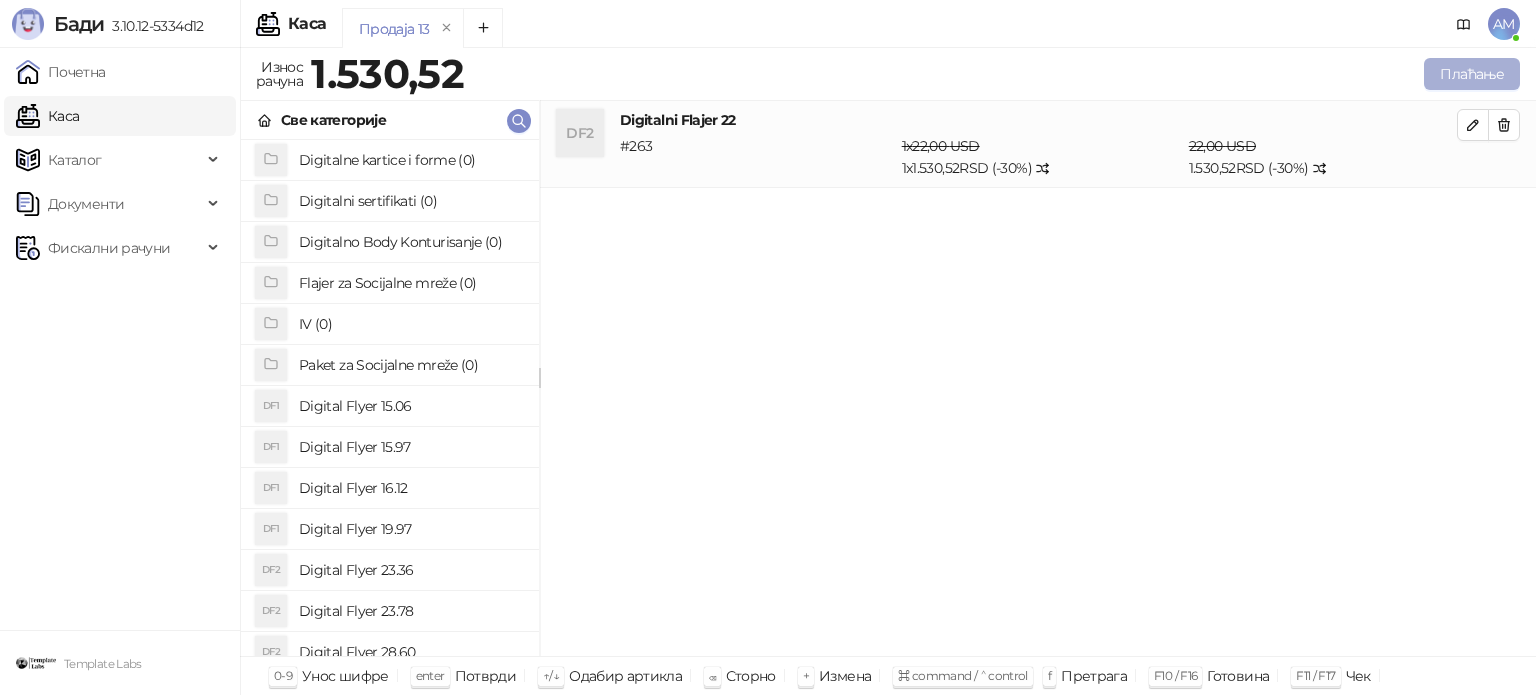click on "Плаћање" at bounding box center (1472, 74) 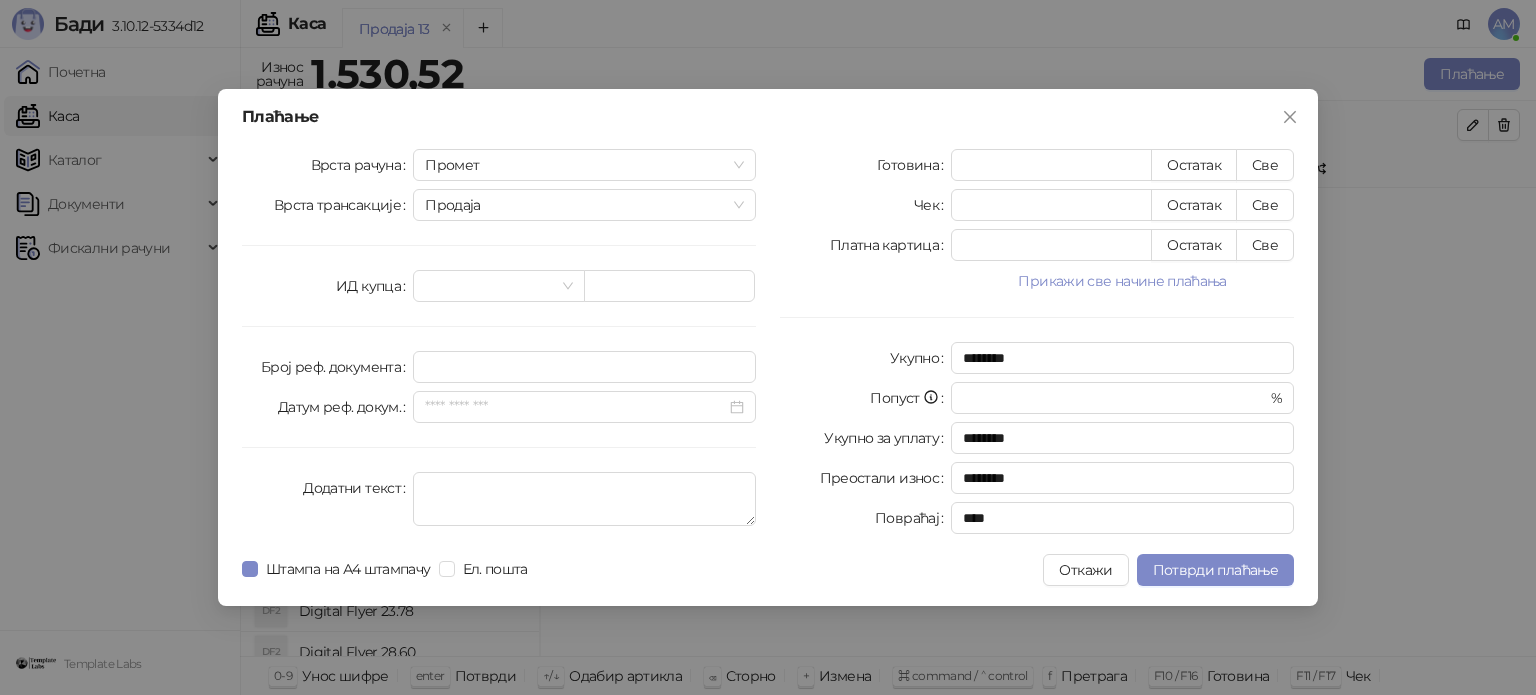 drag, startPoint x: 1121, startPoint y: 279, endPoint x: 1180, endPoint y: 314, distance: 68.60029 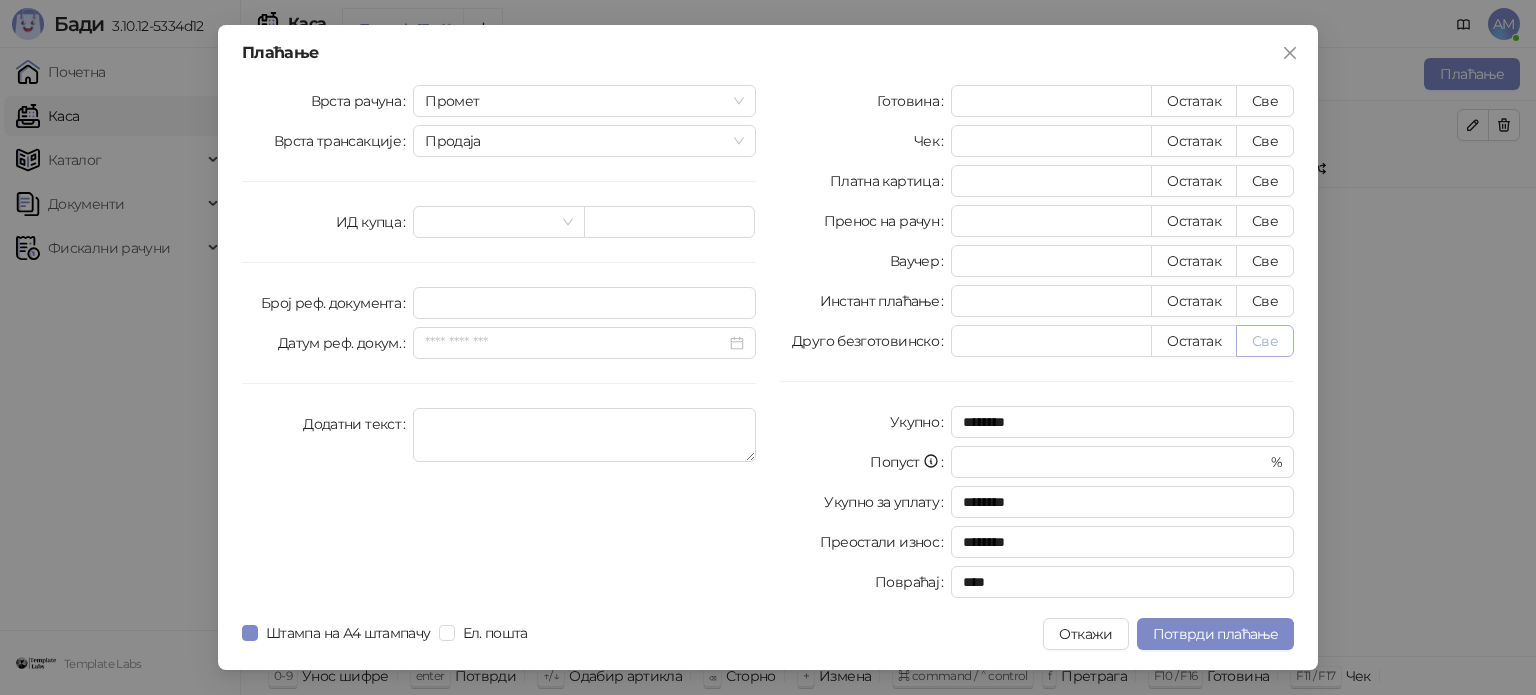 click on "Све" at bounding box center [1265, 341] 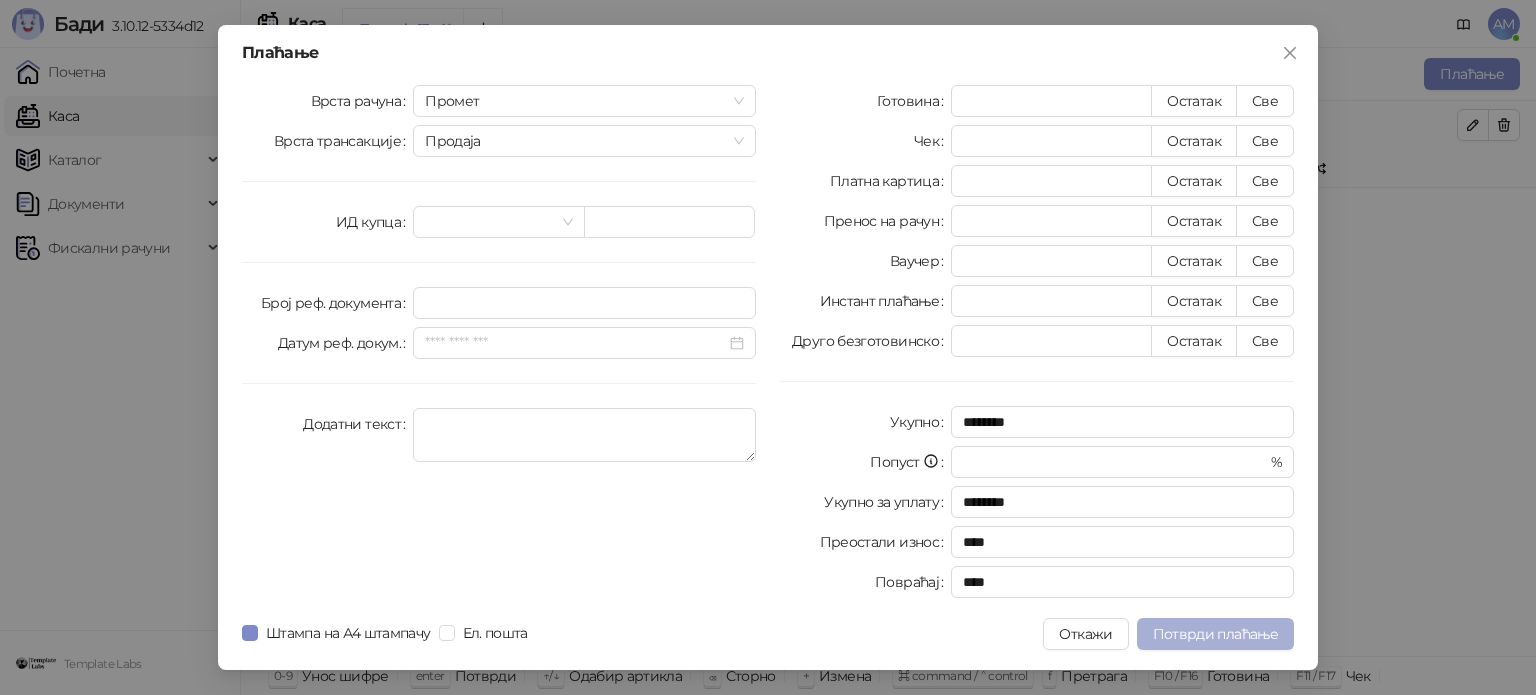 click on "Потврди плаћање" at bounding box center [1215, 634] 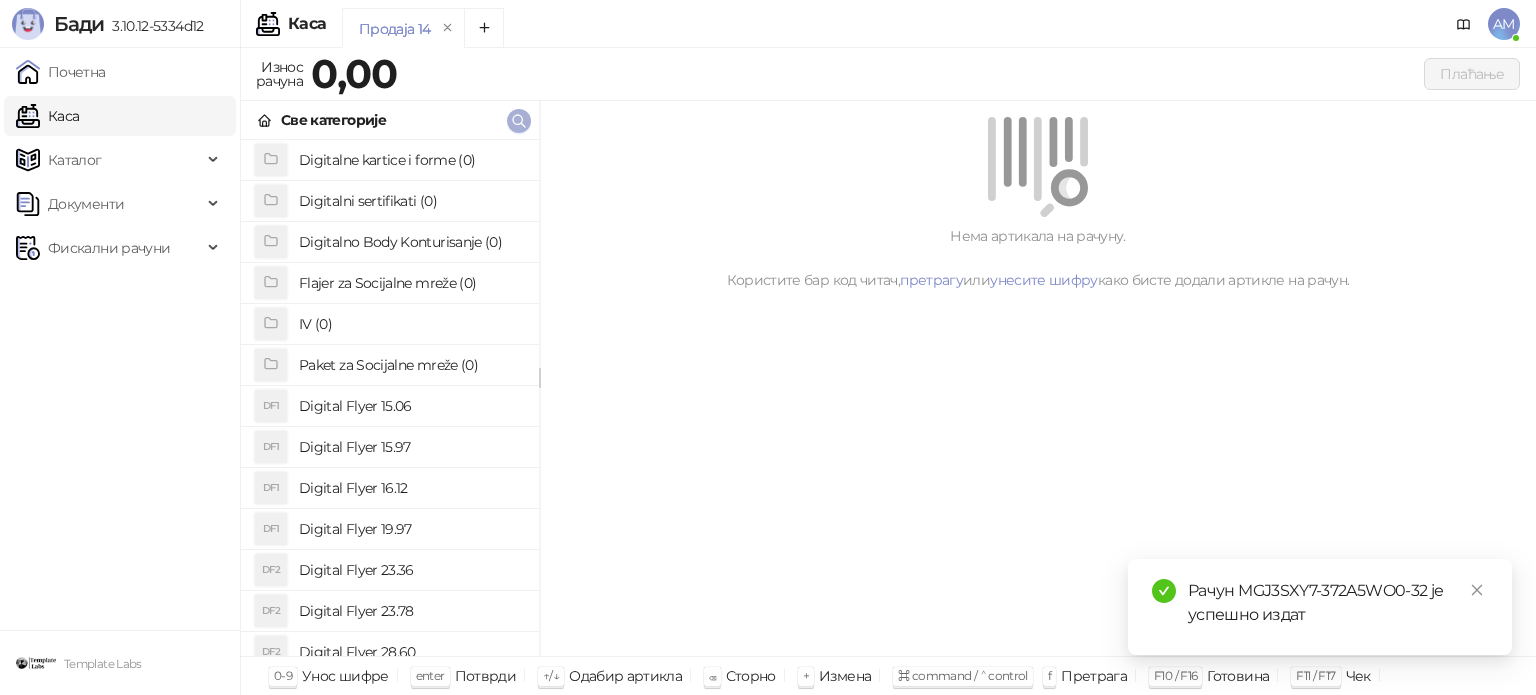 click 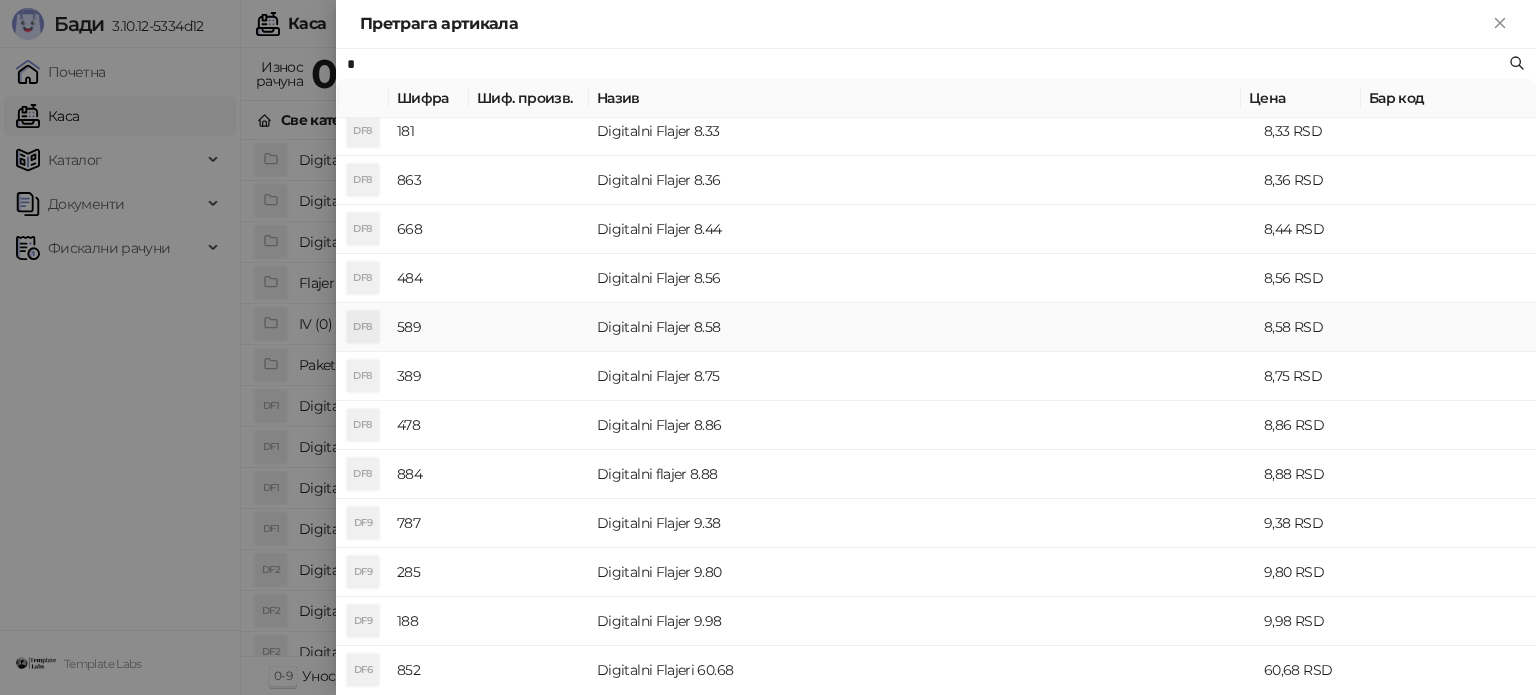 scroll, scrollTop: 3500, scrollLeft: 0, axis: vertical 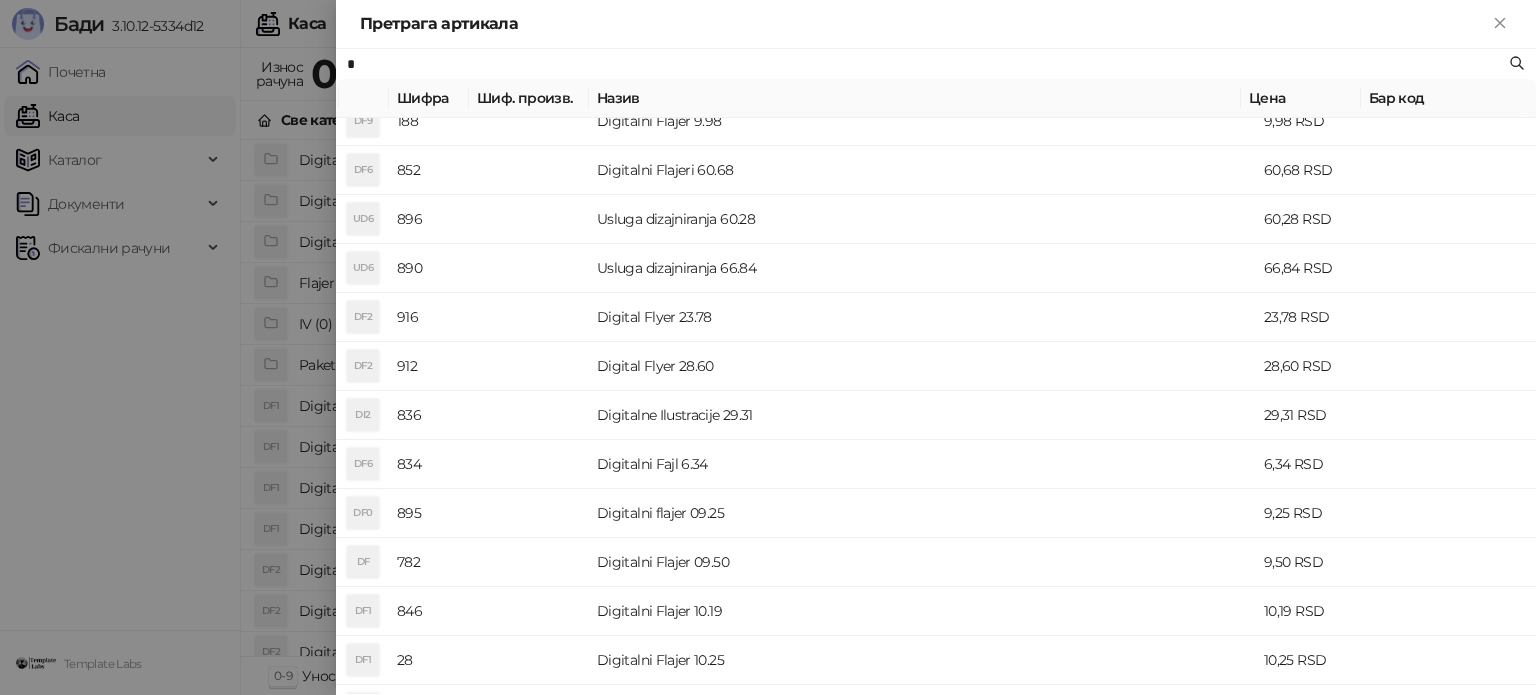 type on "*" 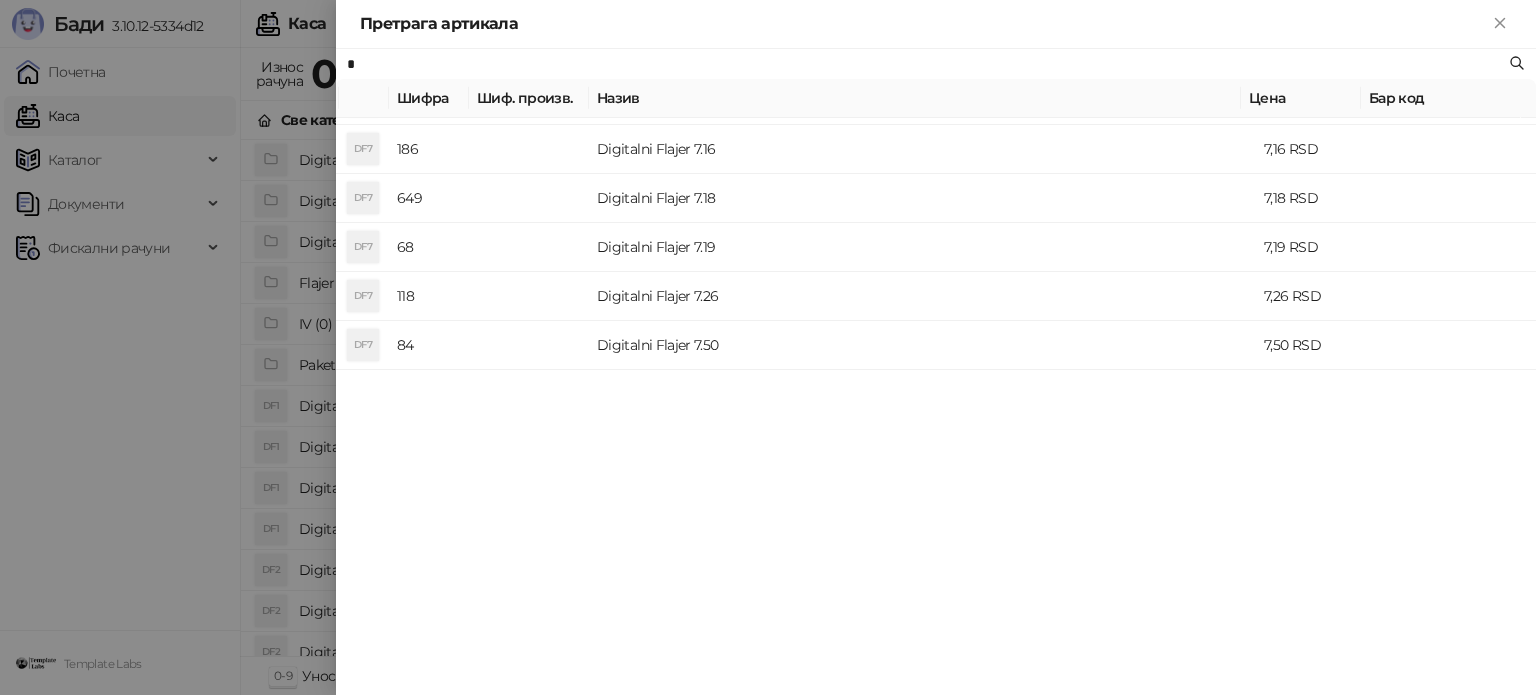scroll, scrollTop: 16002, scrollLeft: 0, axis: vertical 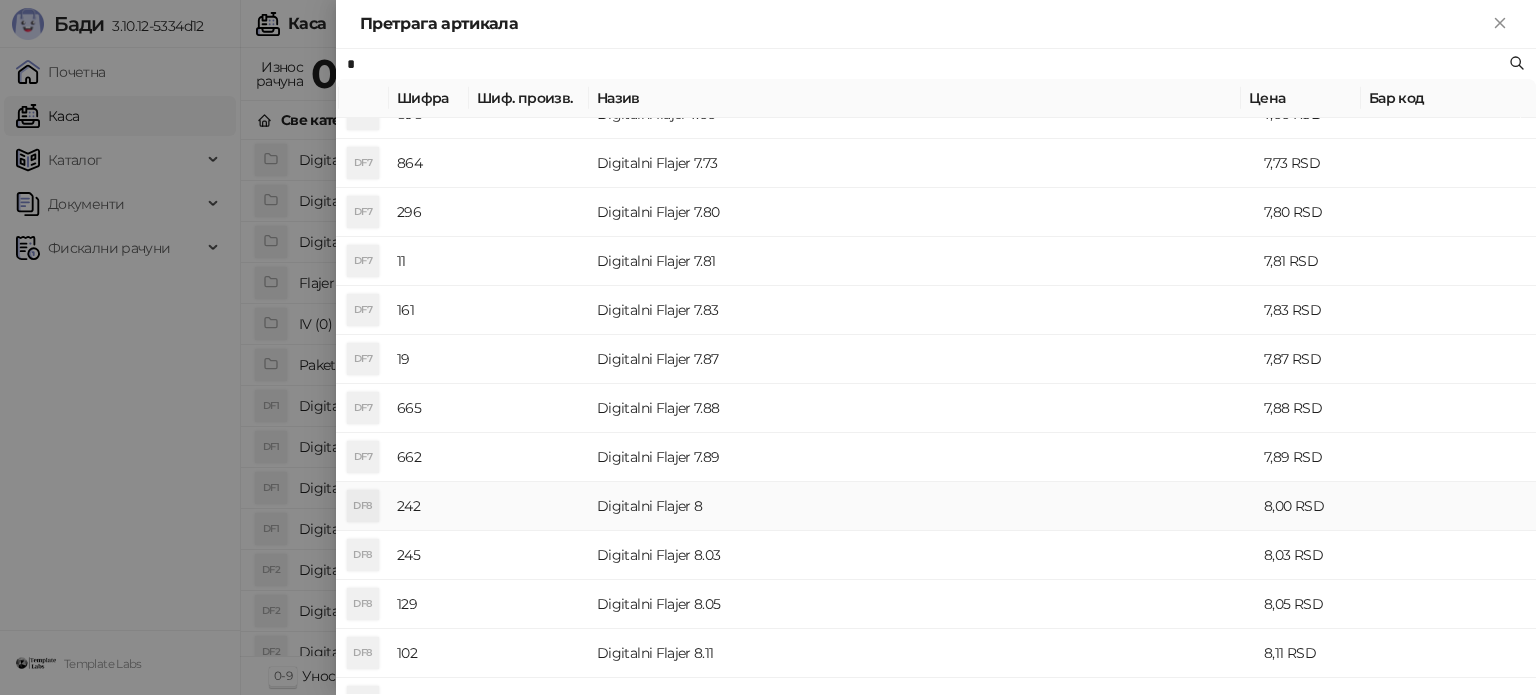 click on "Digitalni Flajer 8" at bounding box center (922, 506) 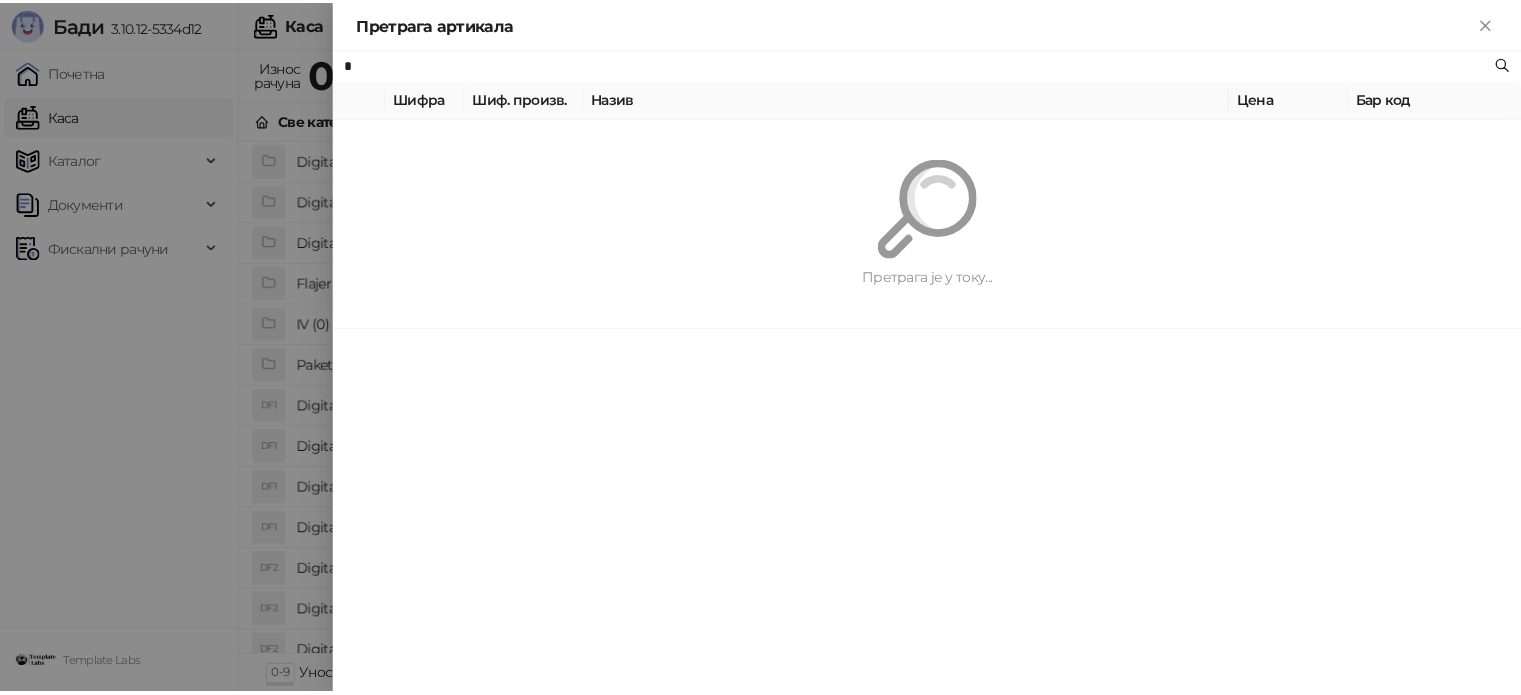 scroll, scrollTop: 0, scrollLeft: 0, axis: both 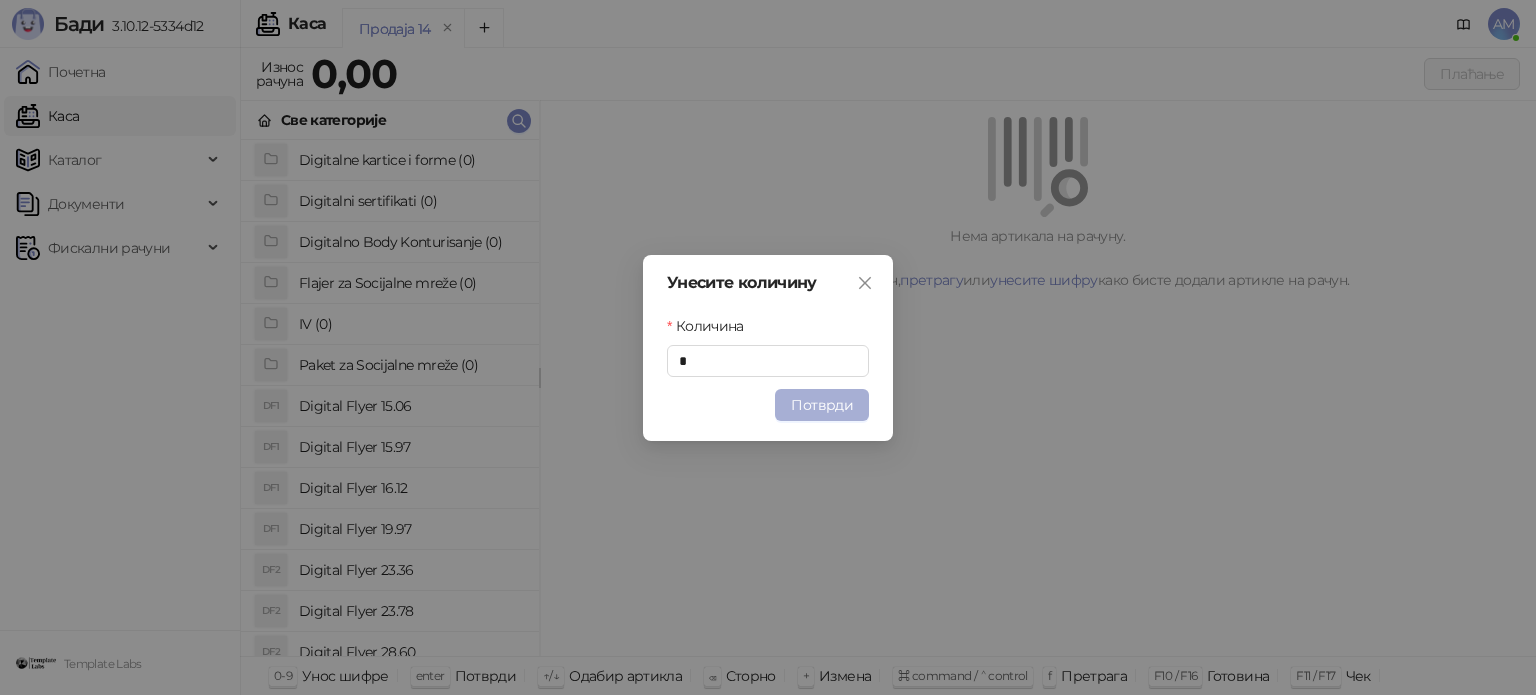 click on "Потврди" at bounding box center [822, 405] 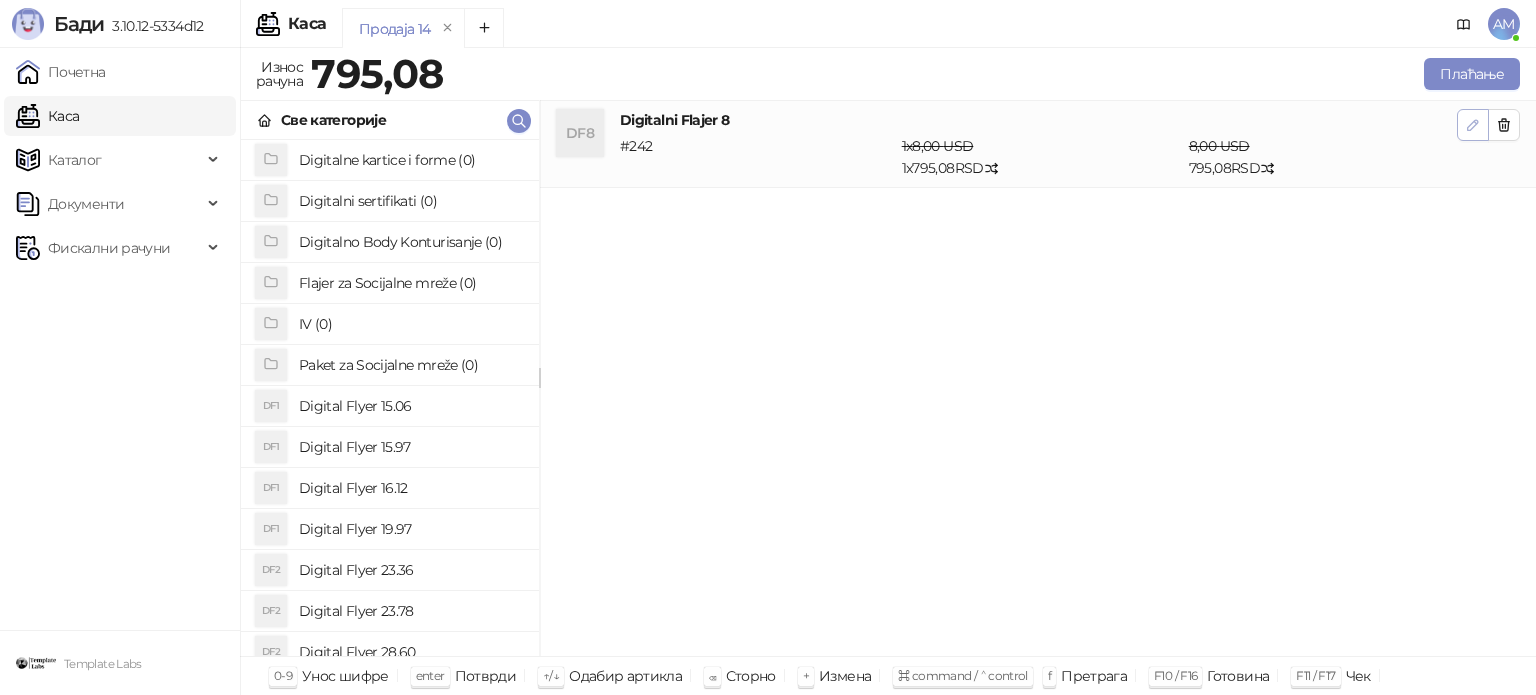 click 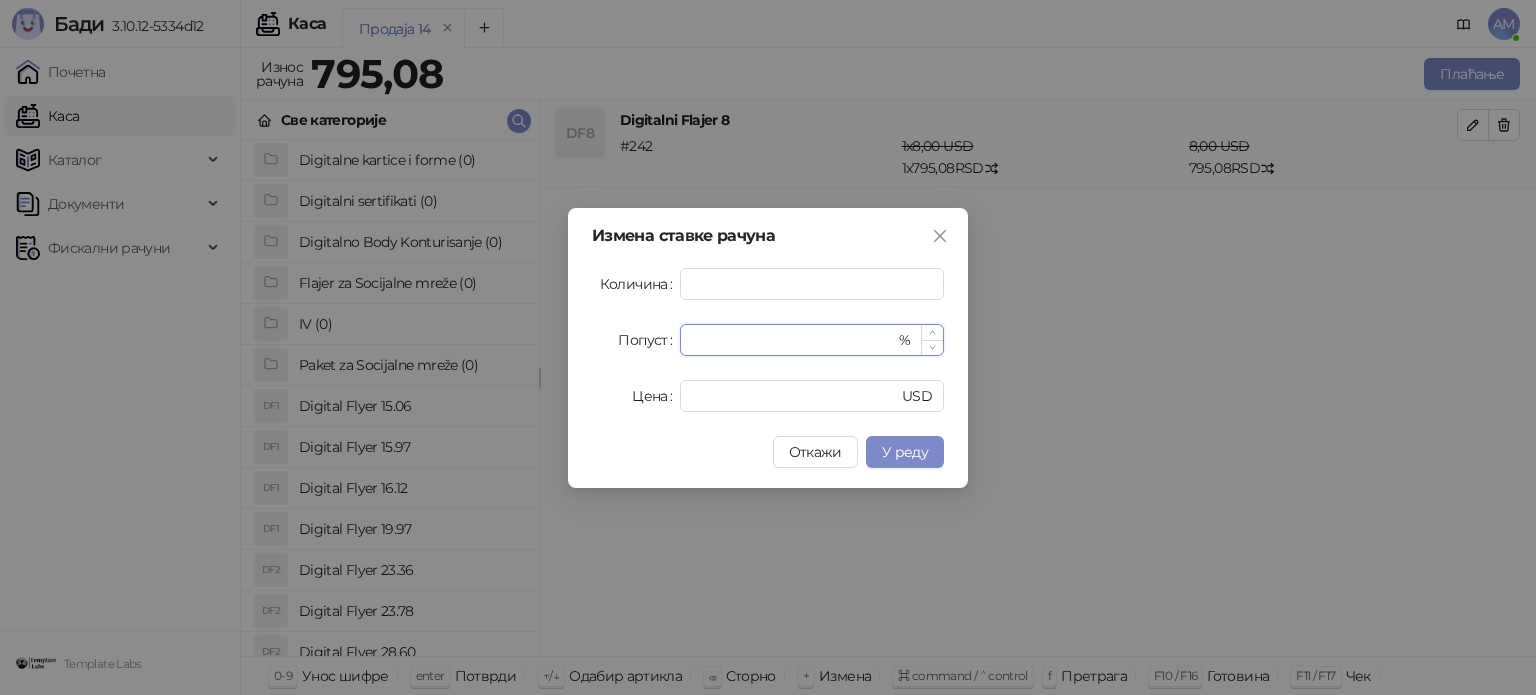 drag, startPoint x: 716, startPoint y: 343, endPoint x: 680, endPoint y: 347, distance: 36.221542 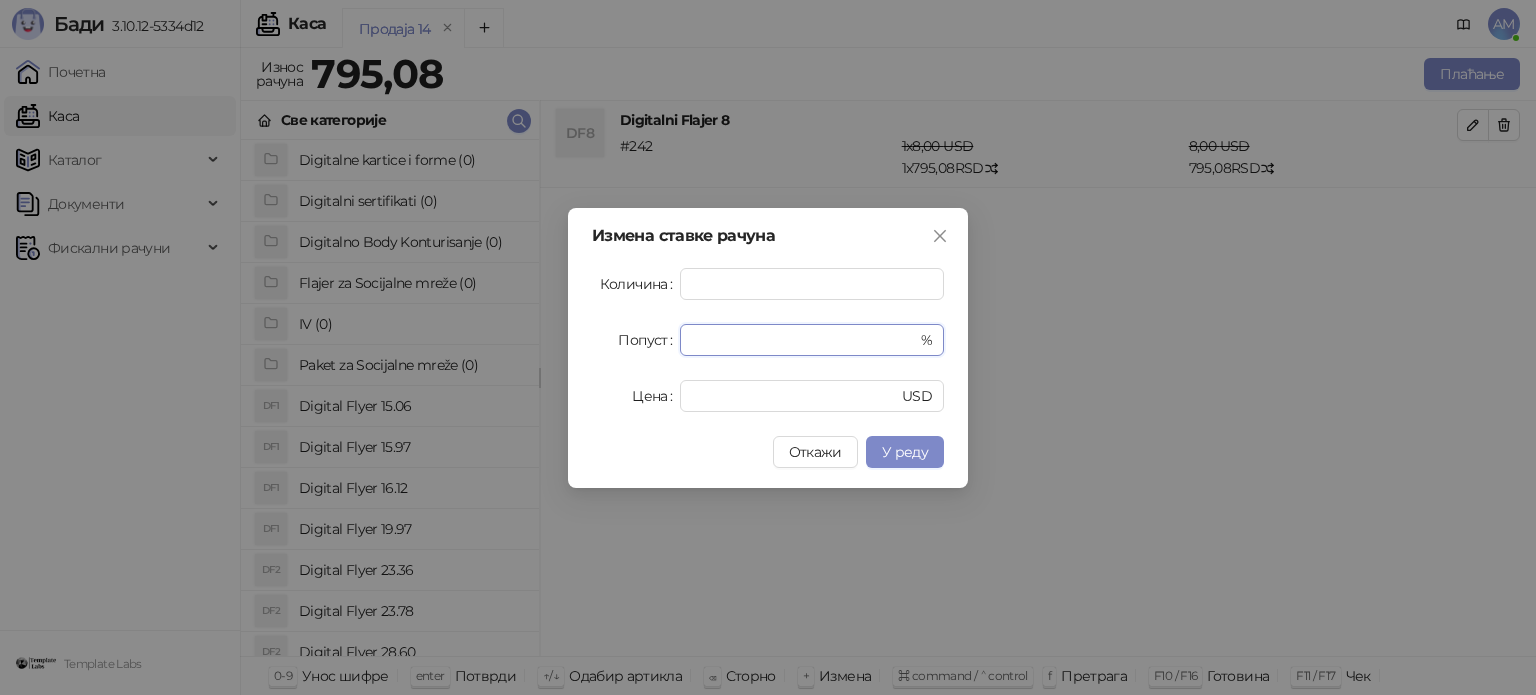 type on "**" 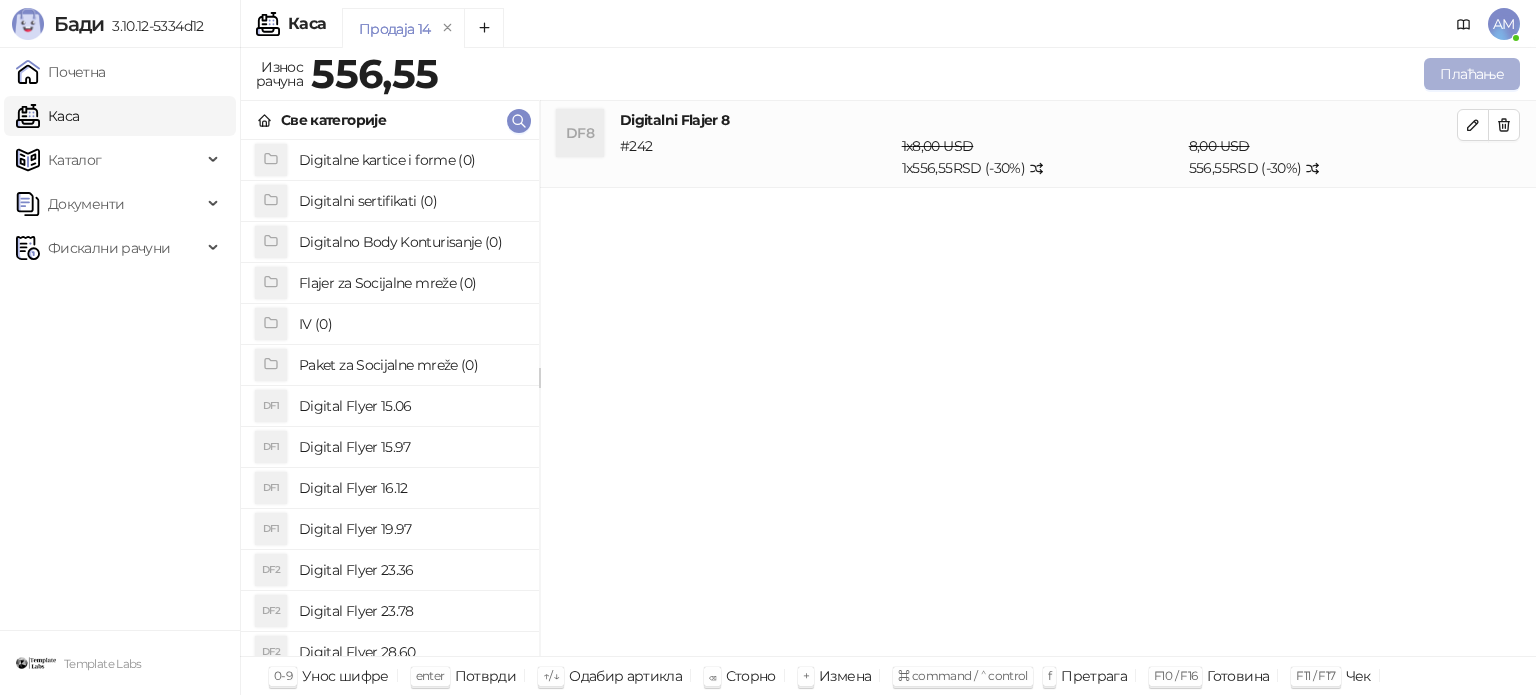 click on "Плаћање" at bounding box center [1472, 74] 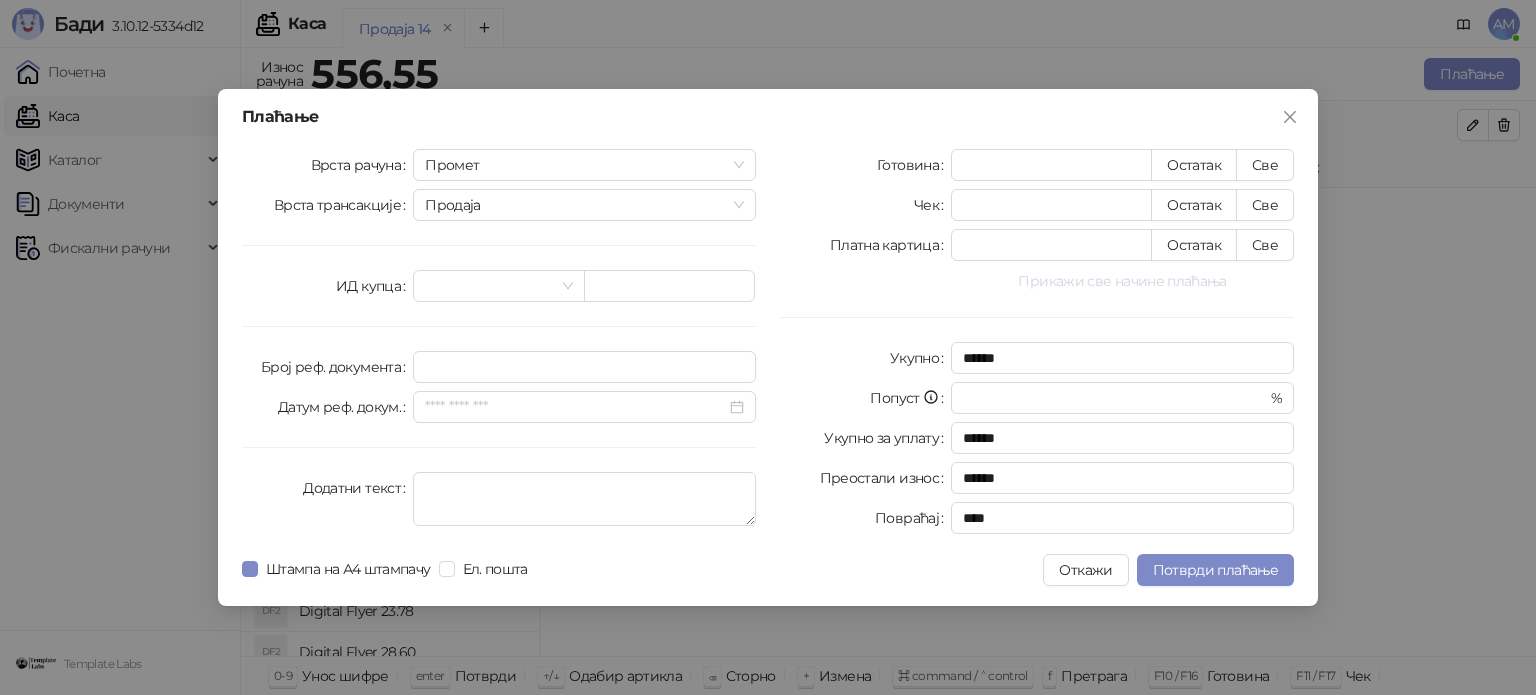 click on "Прикажи све начине плаћања" at bounding box center (1122, 281) 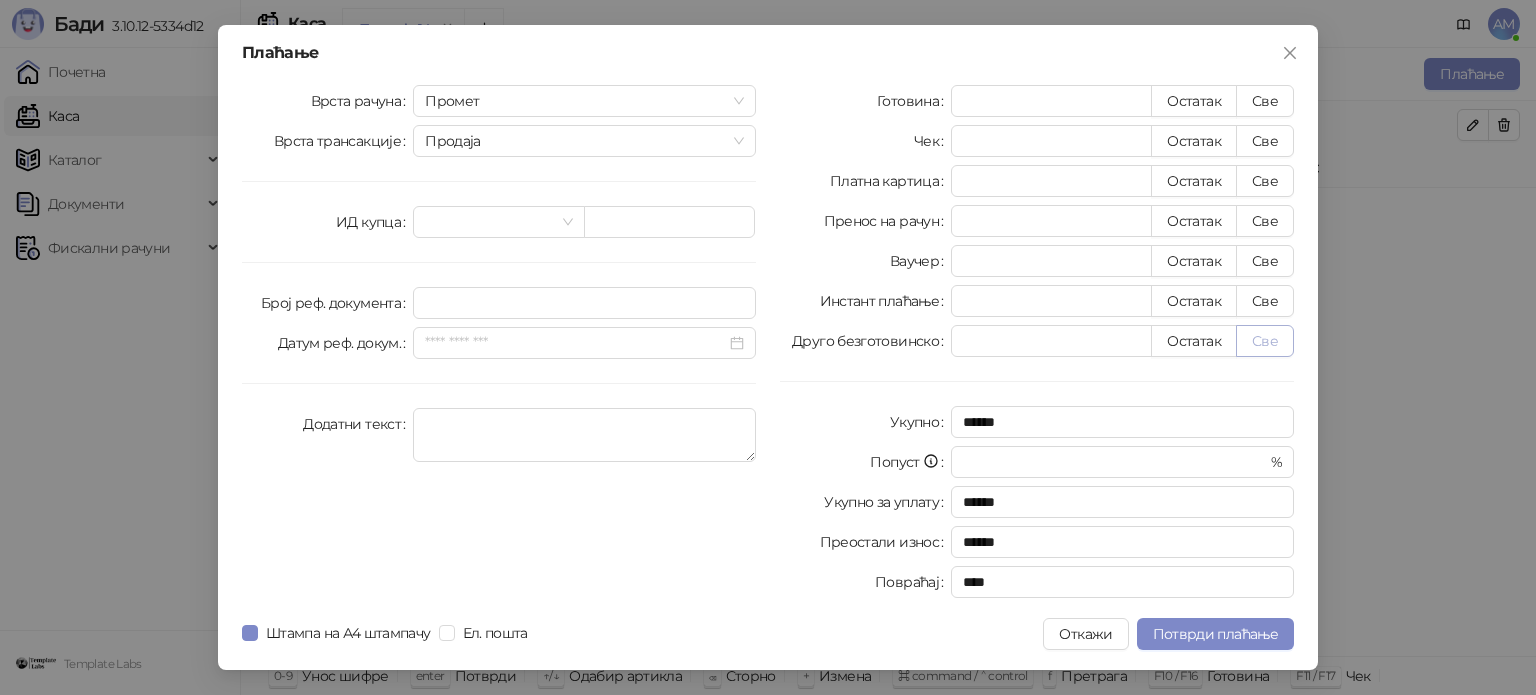 click on "Све" at bounding box center (1265, 341) 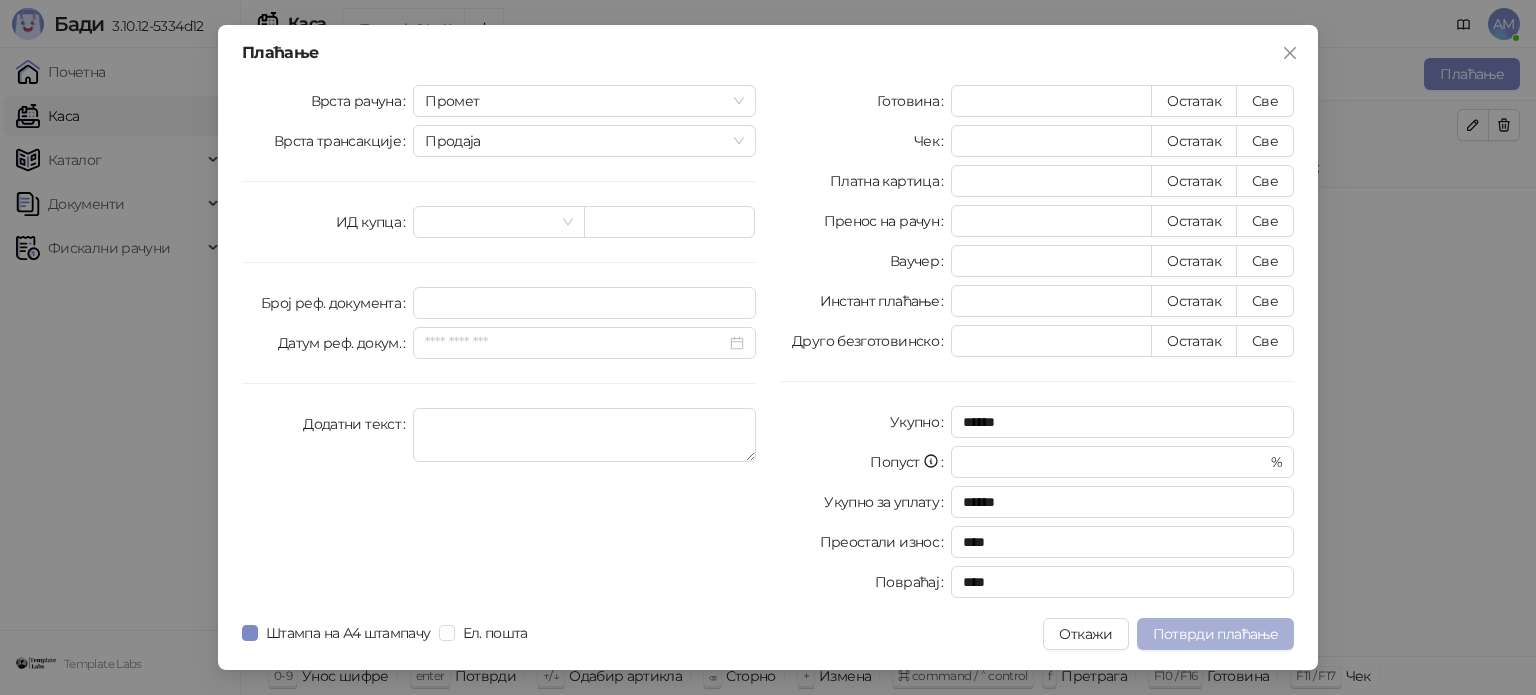 click on "Потврди плаћање" at bounding box center (1215, 634) 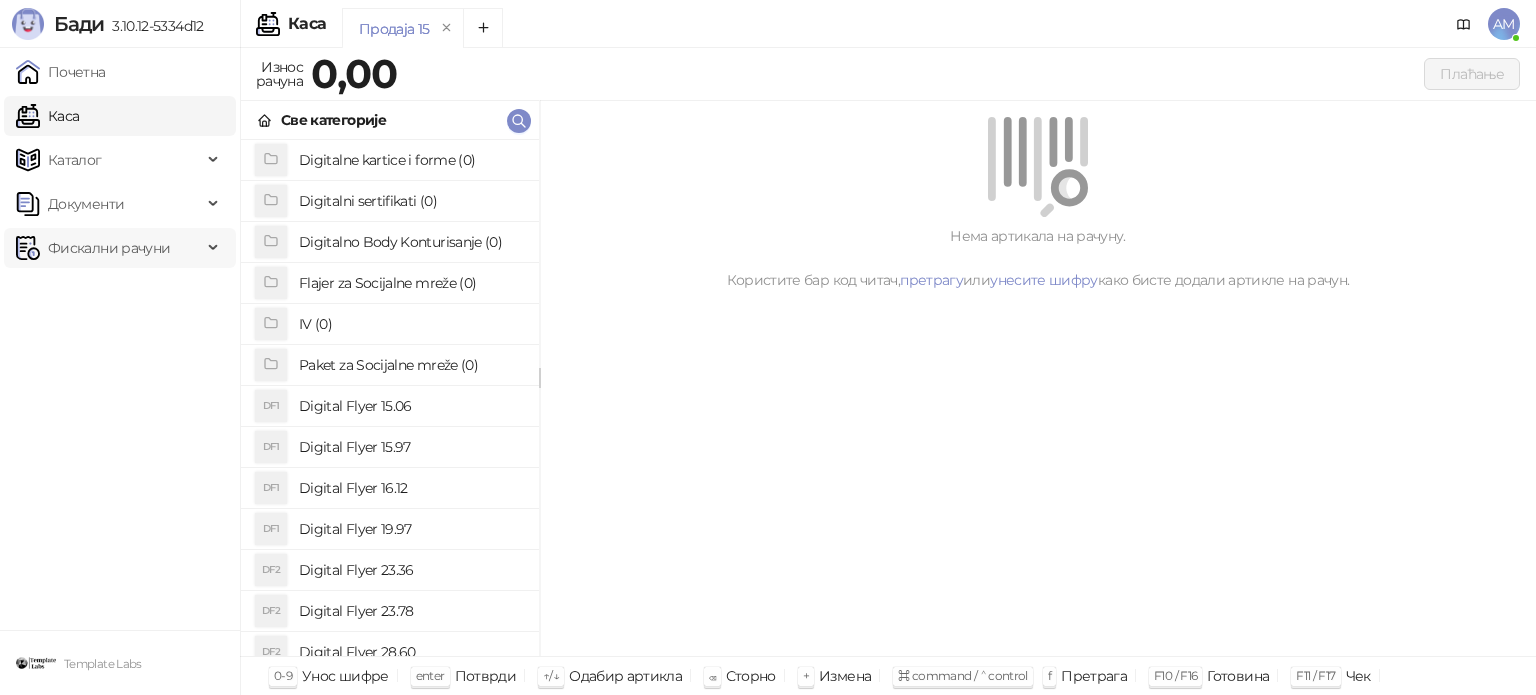 click on "Фискални рачуни" at bounding box center (109, 248) 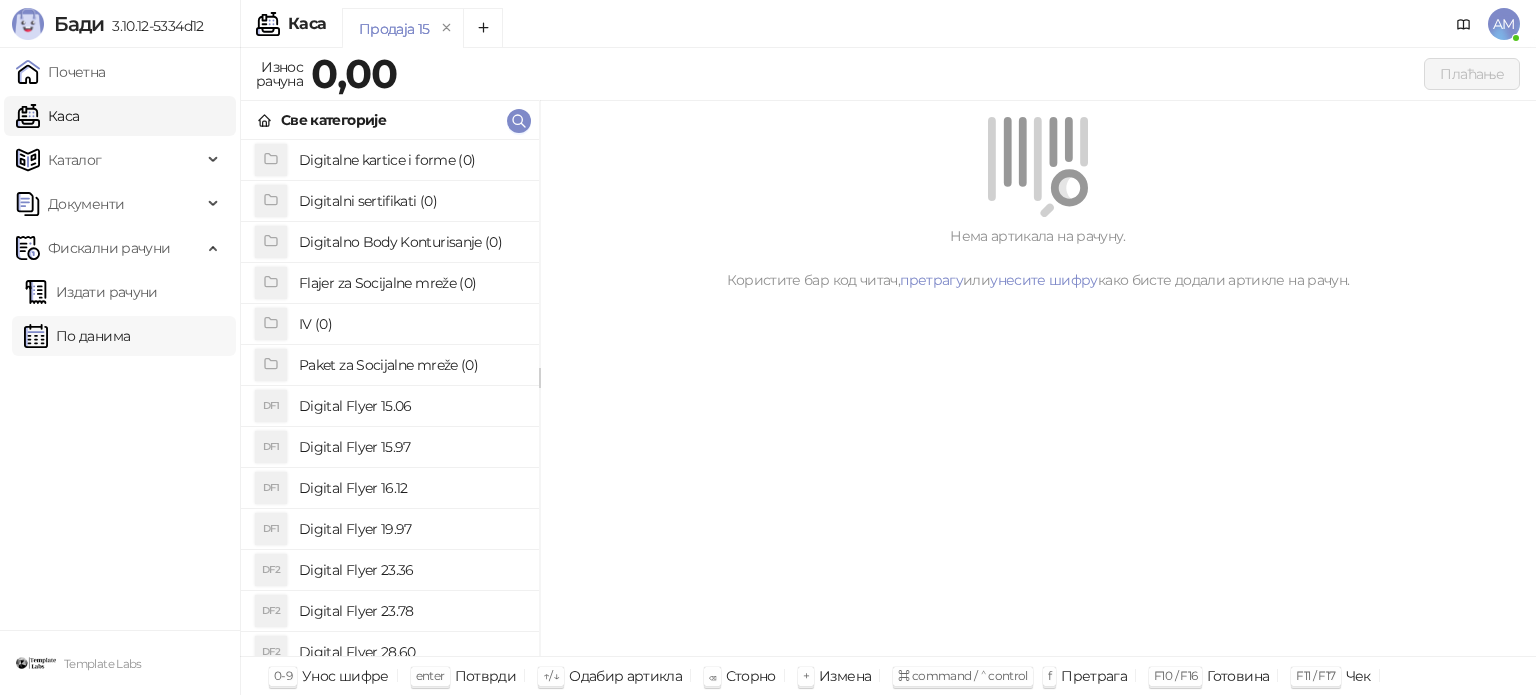 click on "По данима" at bounding box center [77, 336] 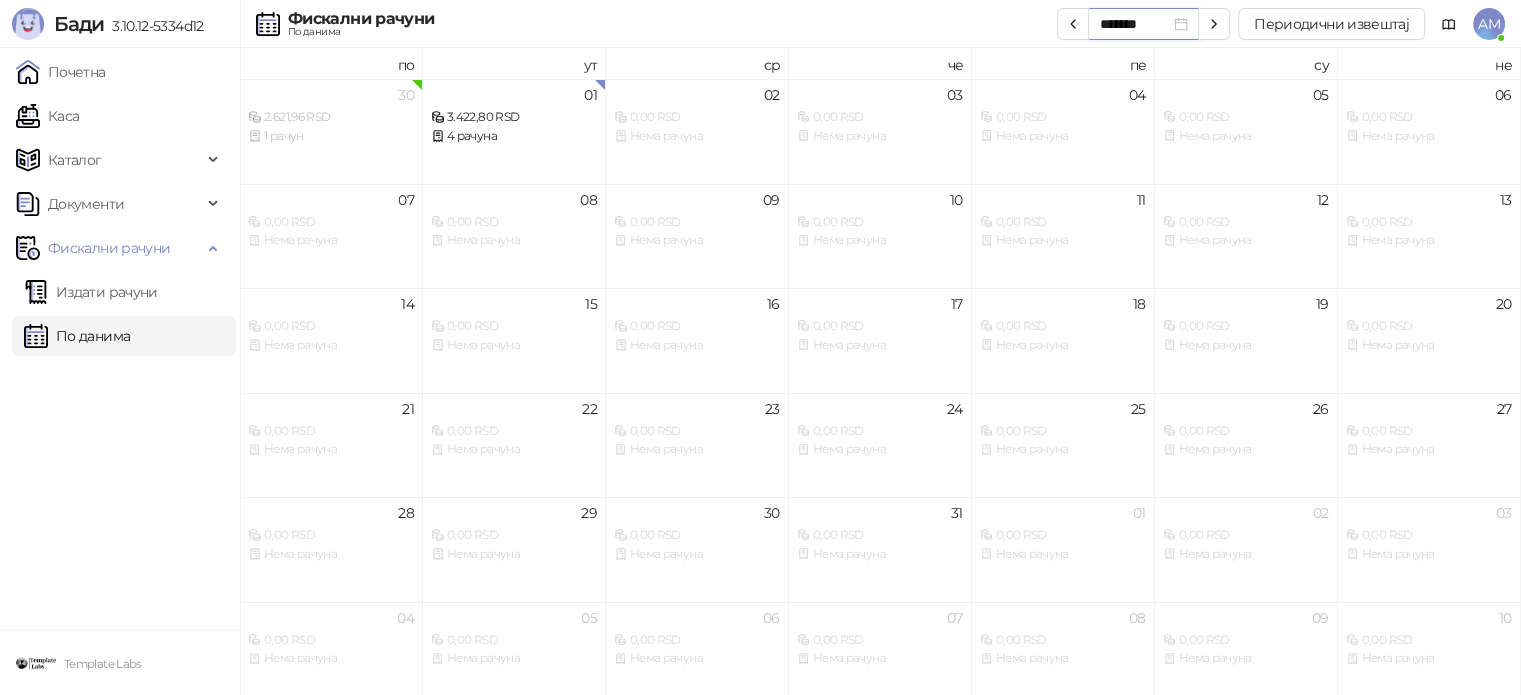click on "*******" at bounding box center (1135, 24) 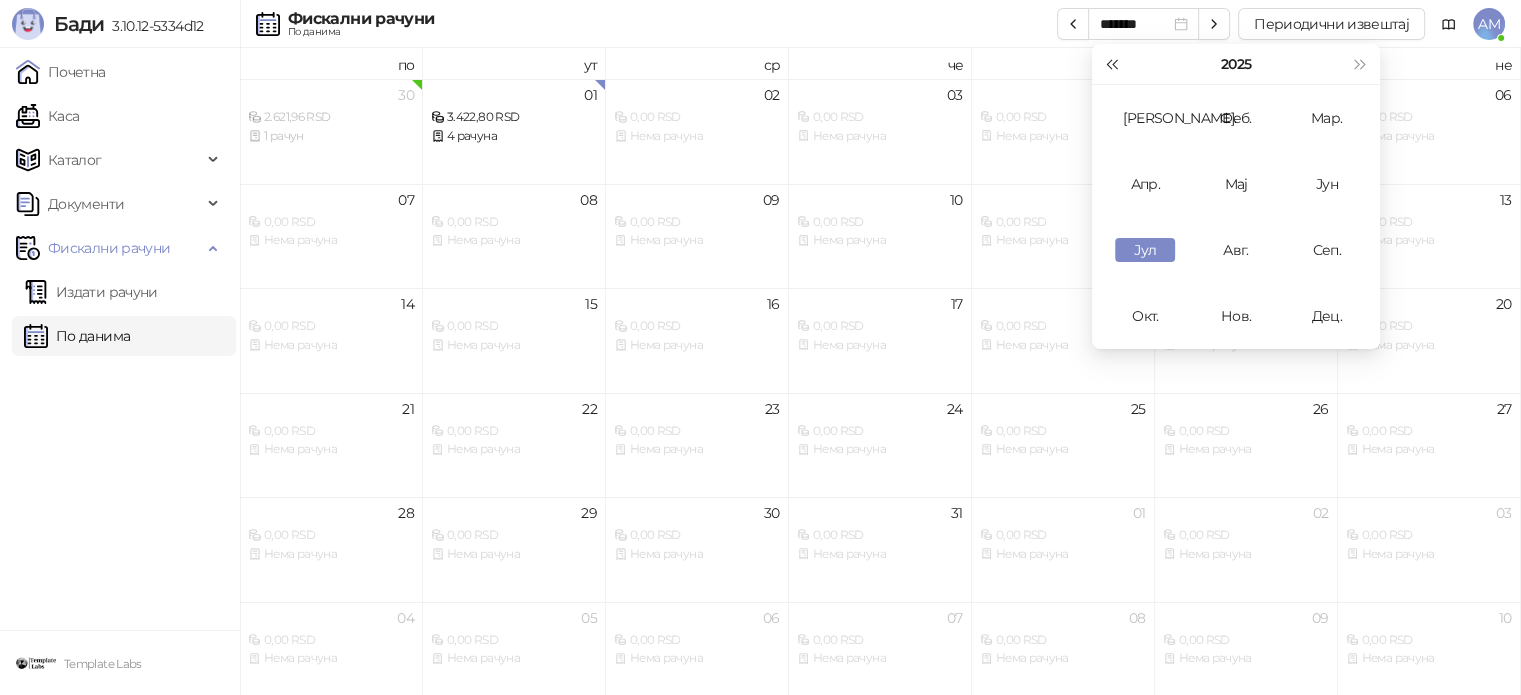 click at bounding box center [1111, 64] 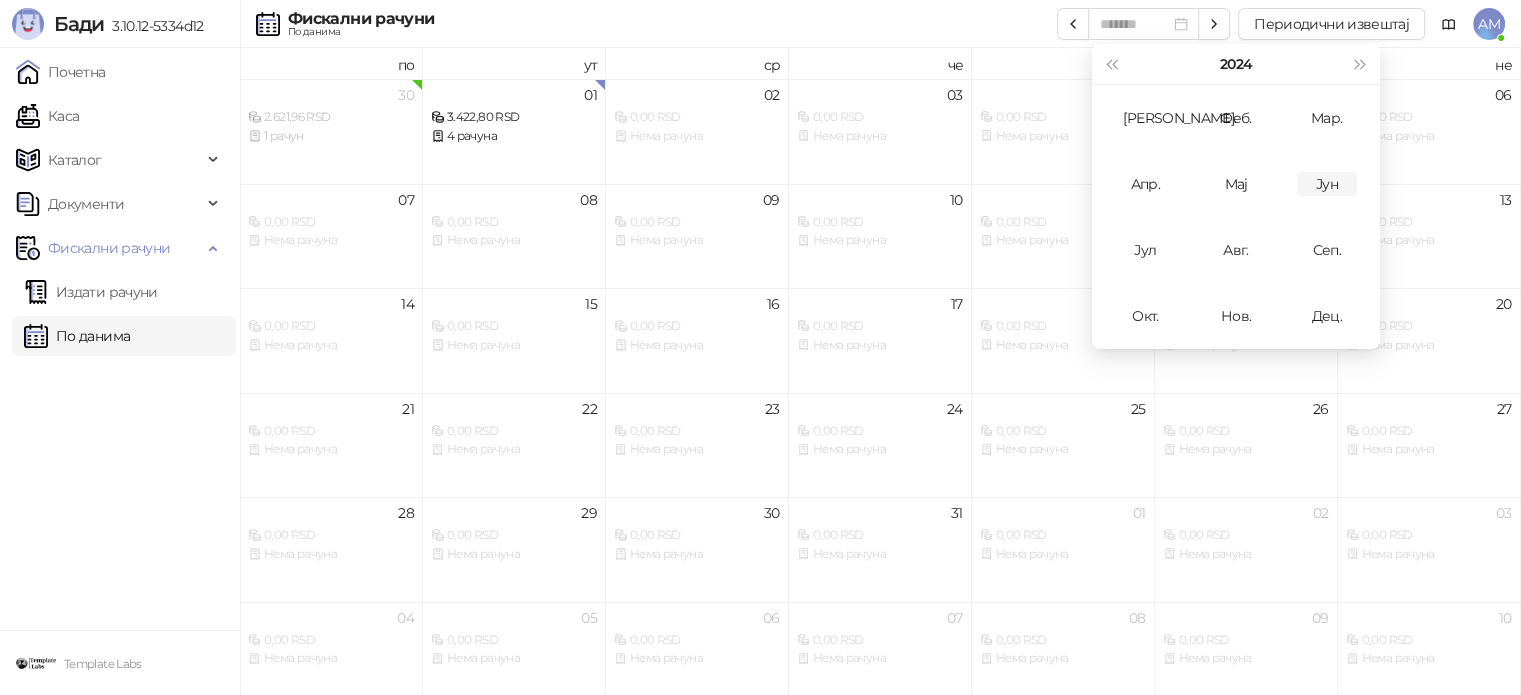 click on "Јун" at bounding box center (1327, 184) 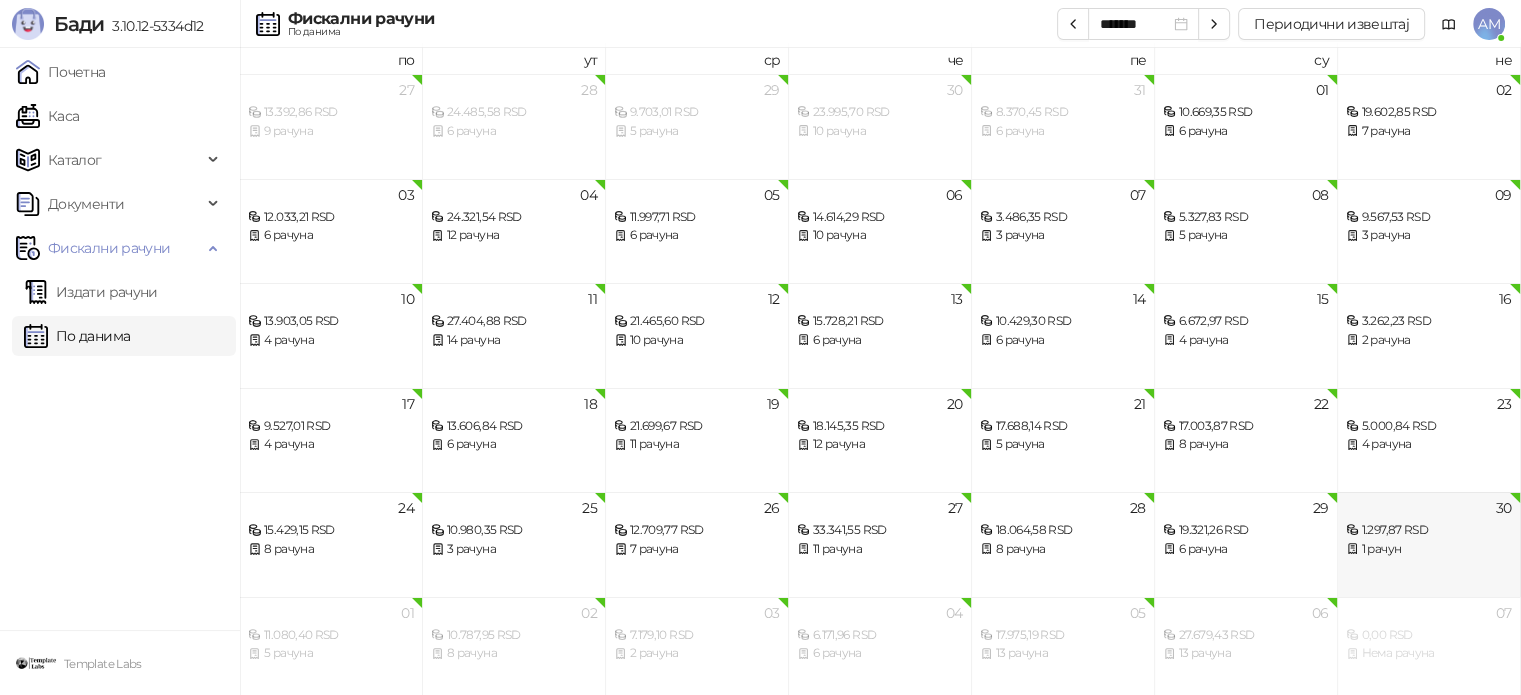 scroll, scrollTop: 11, scrollLeft: 0, axis: vertical 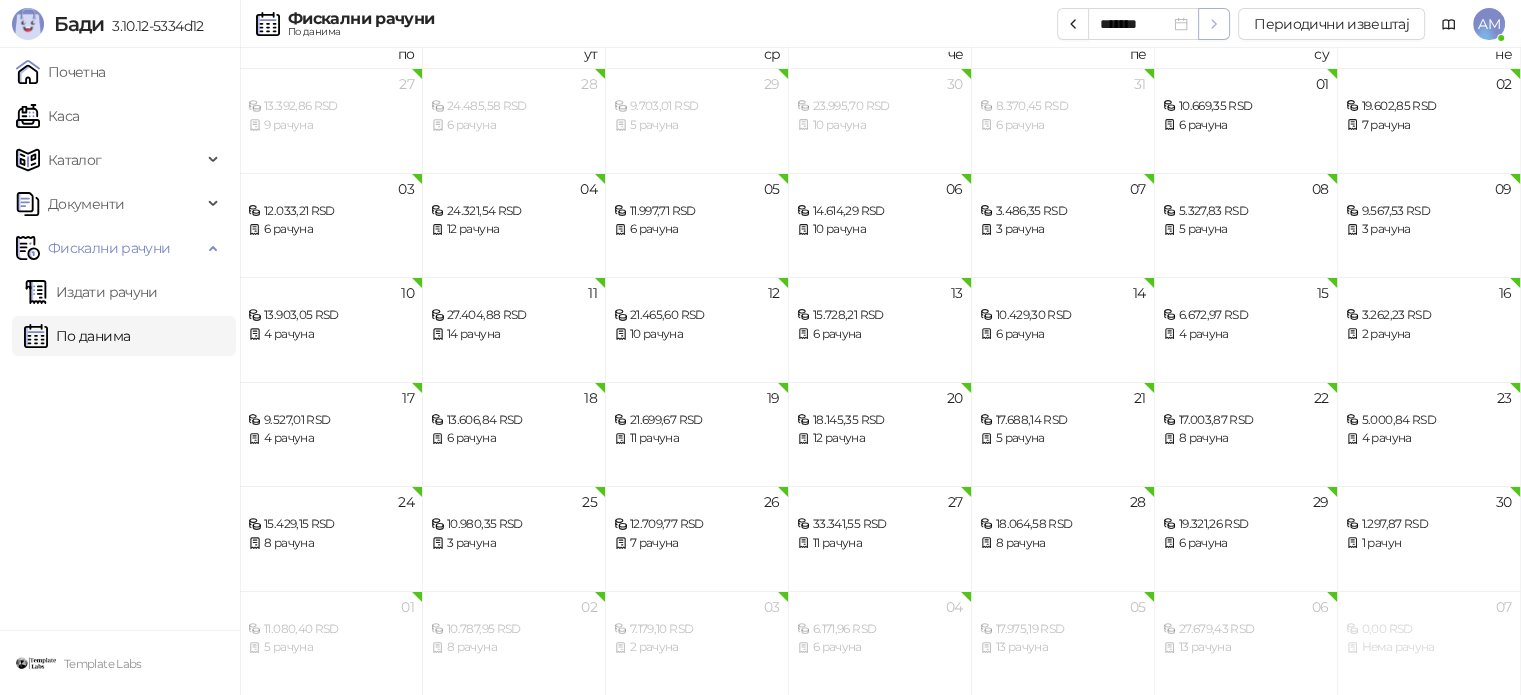 click 